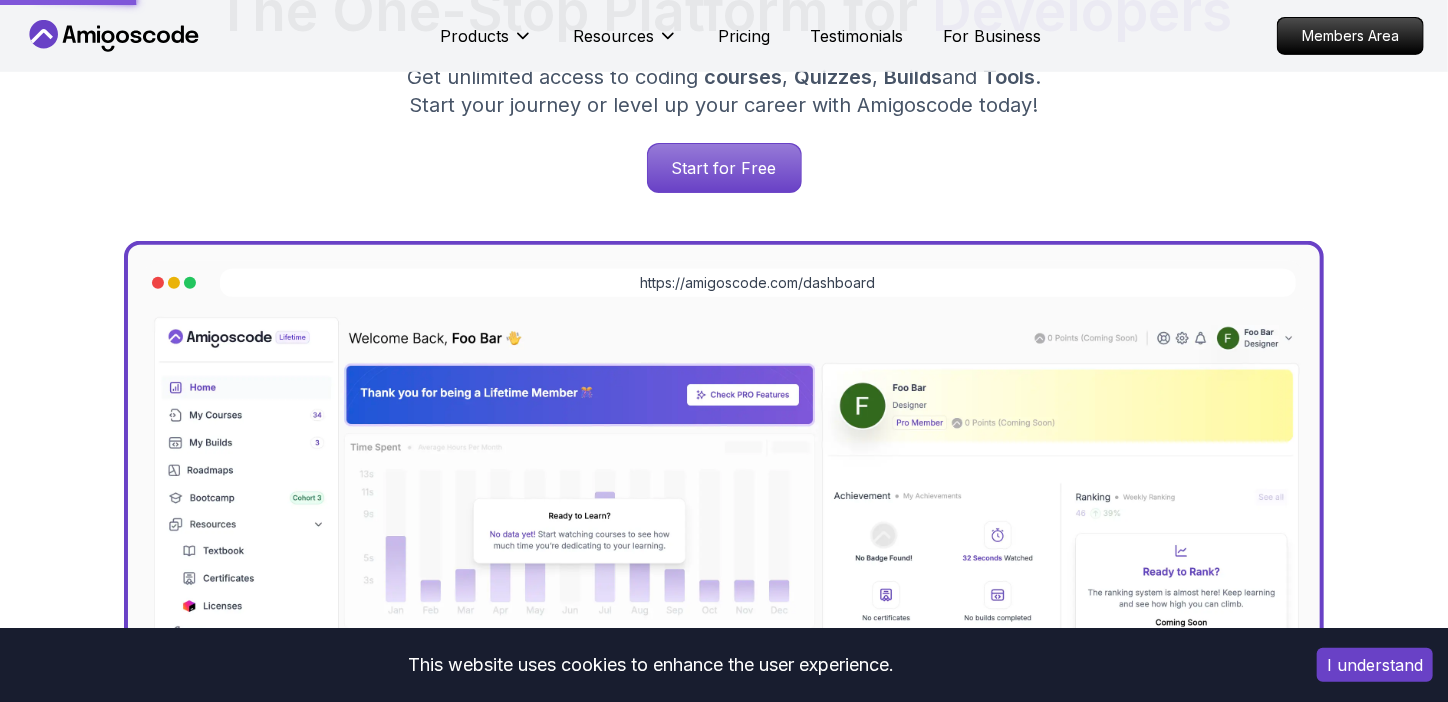 scroll, scrollTop: 0, scrollLeft: 0, axis: both 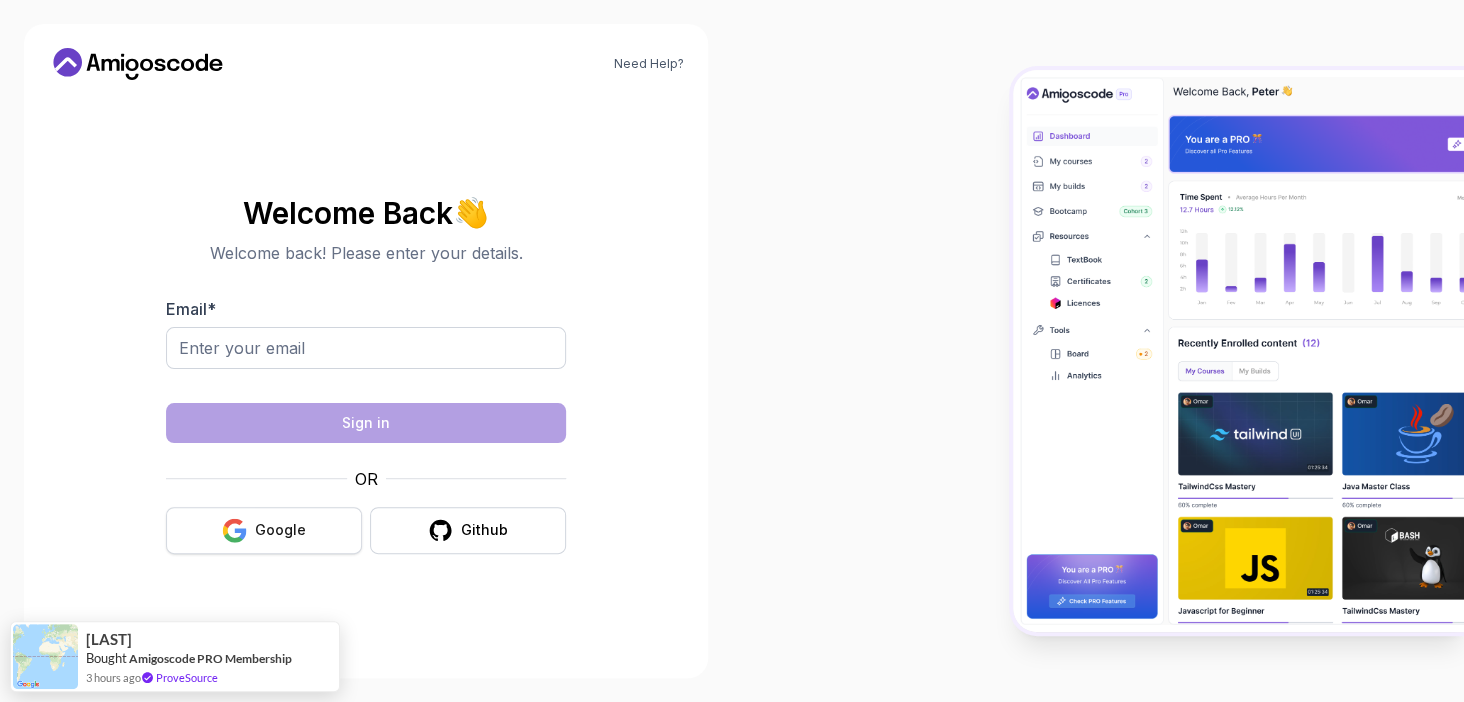 click on "Google" at bounding box center [264, 530] 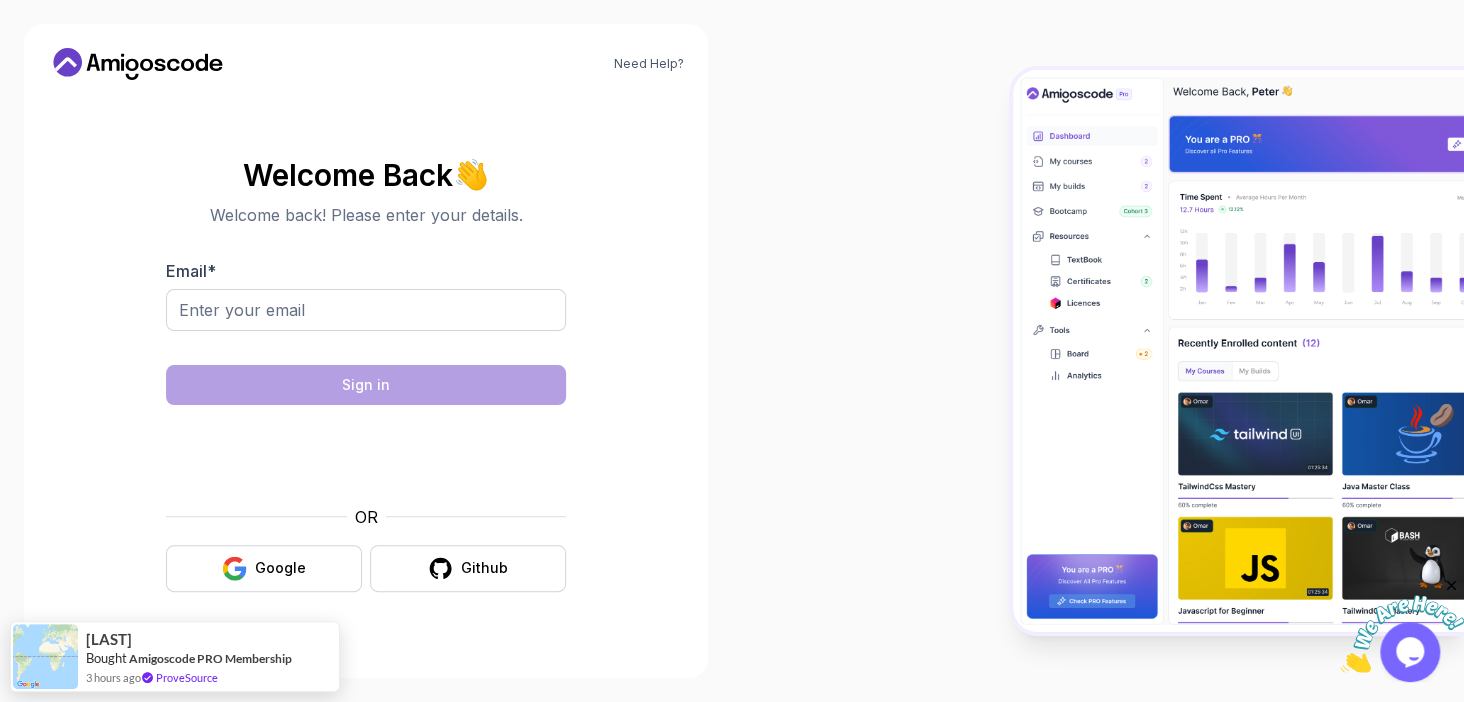 scroll, scrollTop: 0, scrollLeft: 0, axis: both 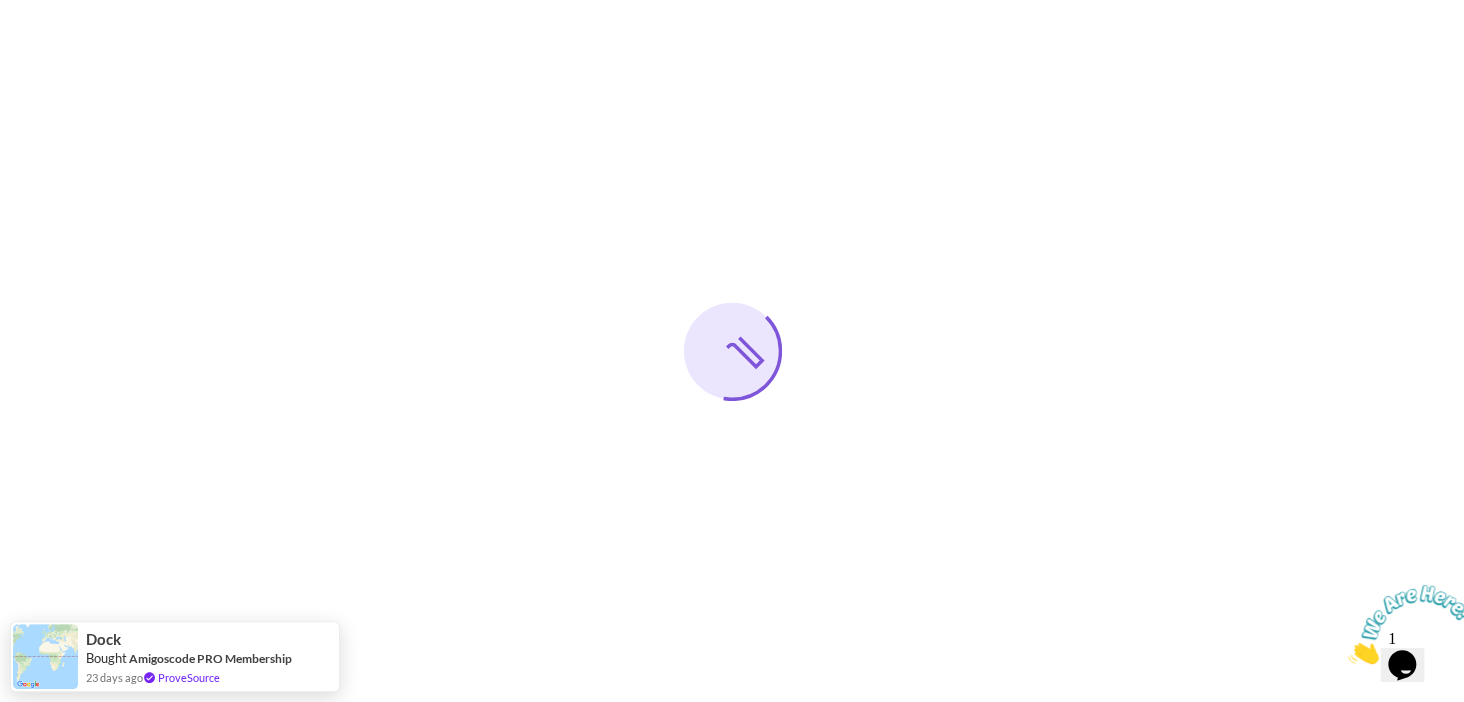 click at bounding box center [1348, 658] 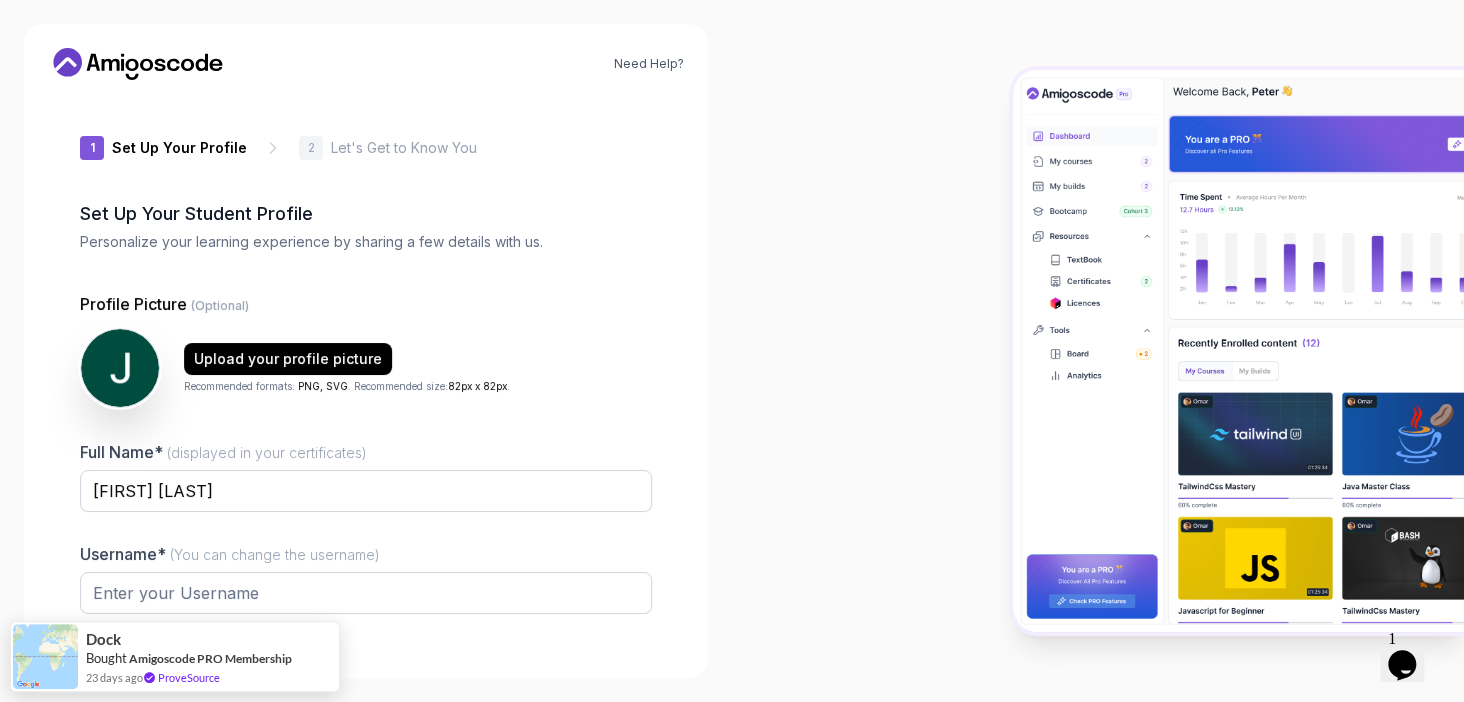 type on "fiercemongoose452dc" 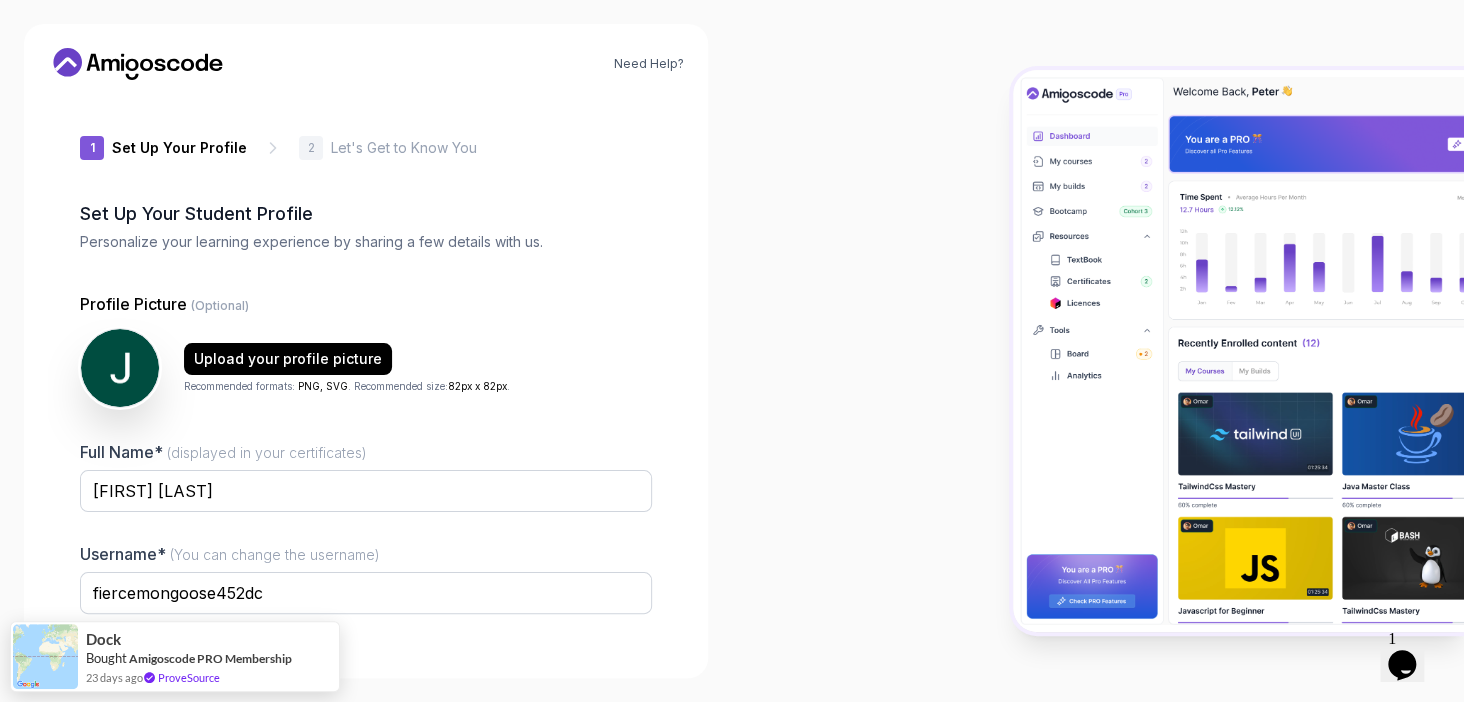 scroll, scrollTop: 131, scrollLeft: 0, axis: vertical 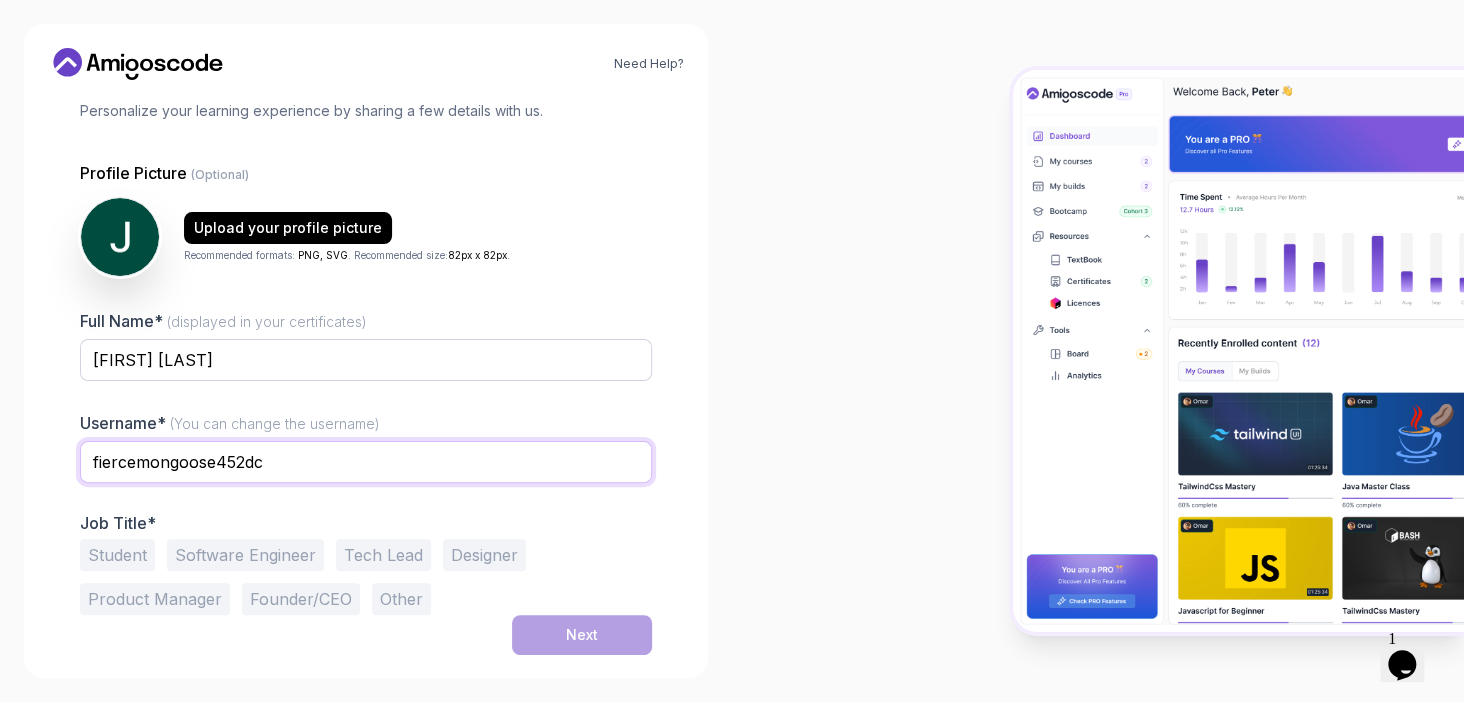 click on "fiercemongoose452dc" at bounding box center (366, 462) 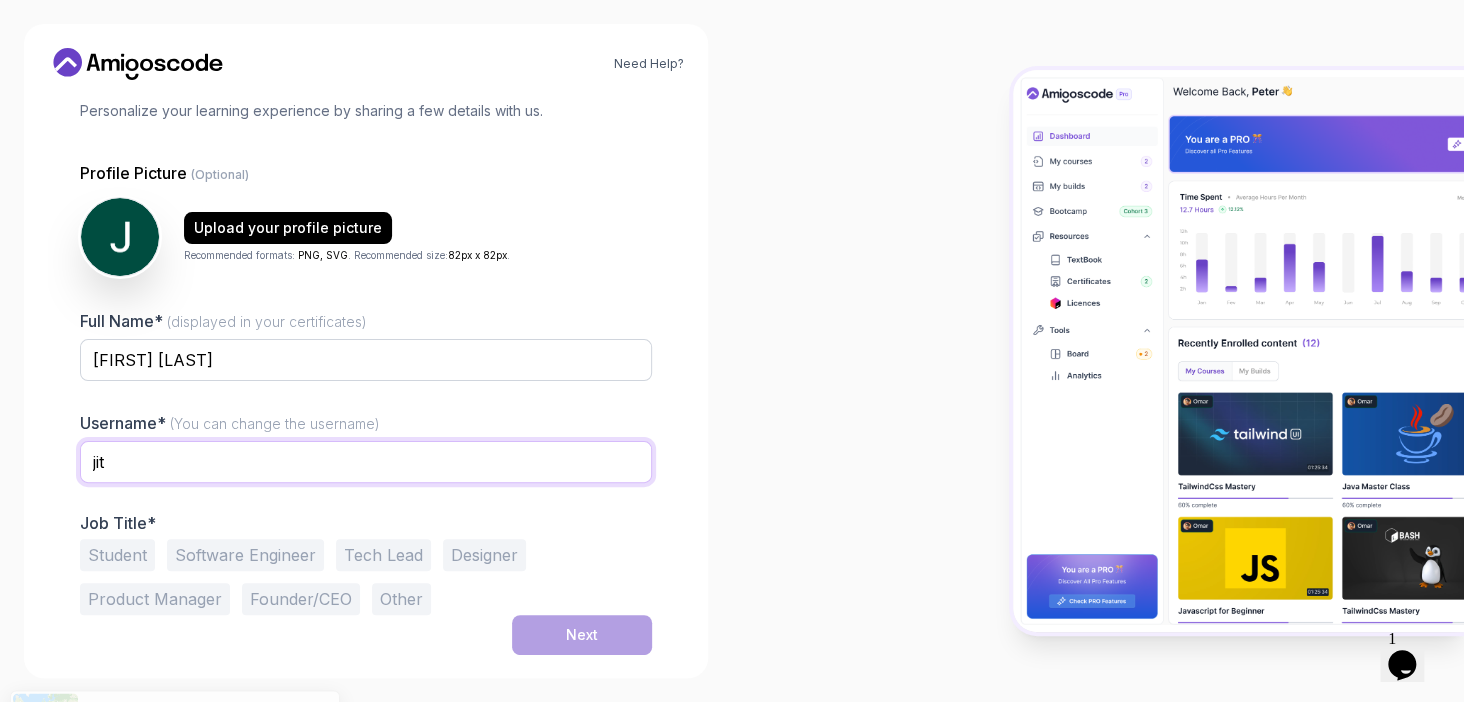 type on "[FIRST] [LAST]" 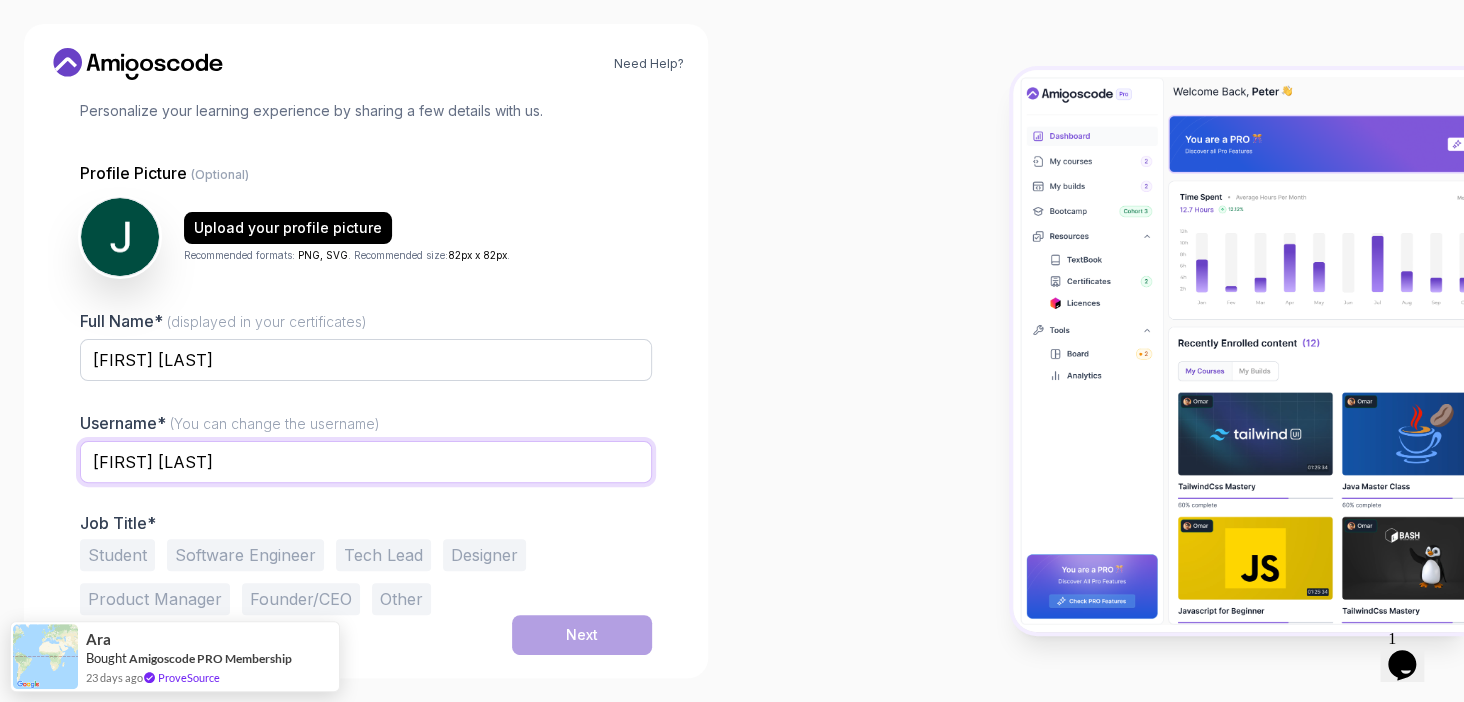 click on "[FIRST] [LAST]" at bounding box center (366, 462) 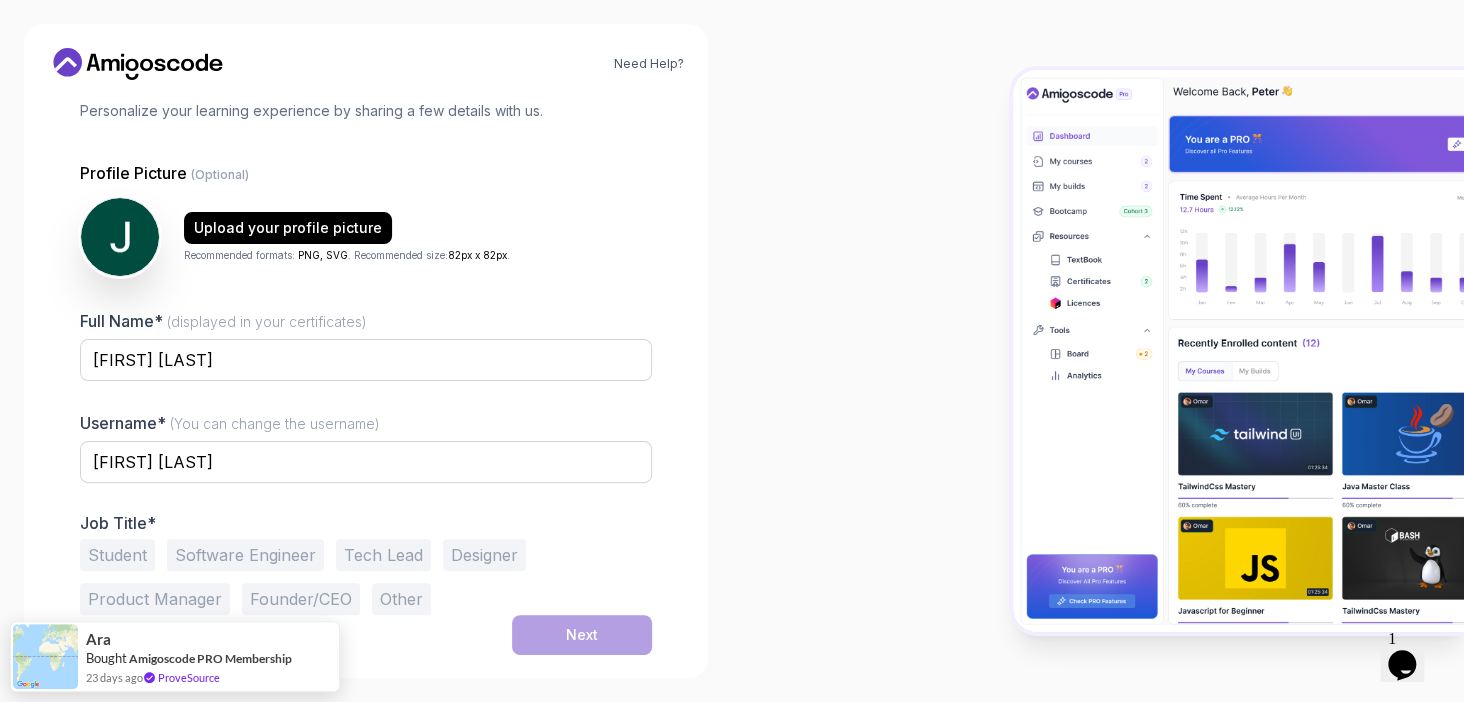 click on "Student" at bounding box center [117, 555] 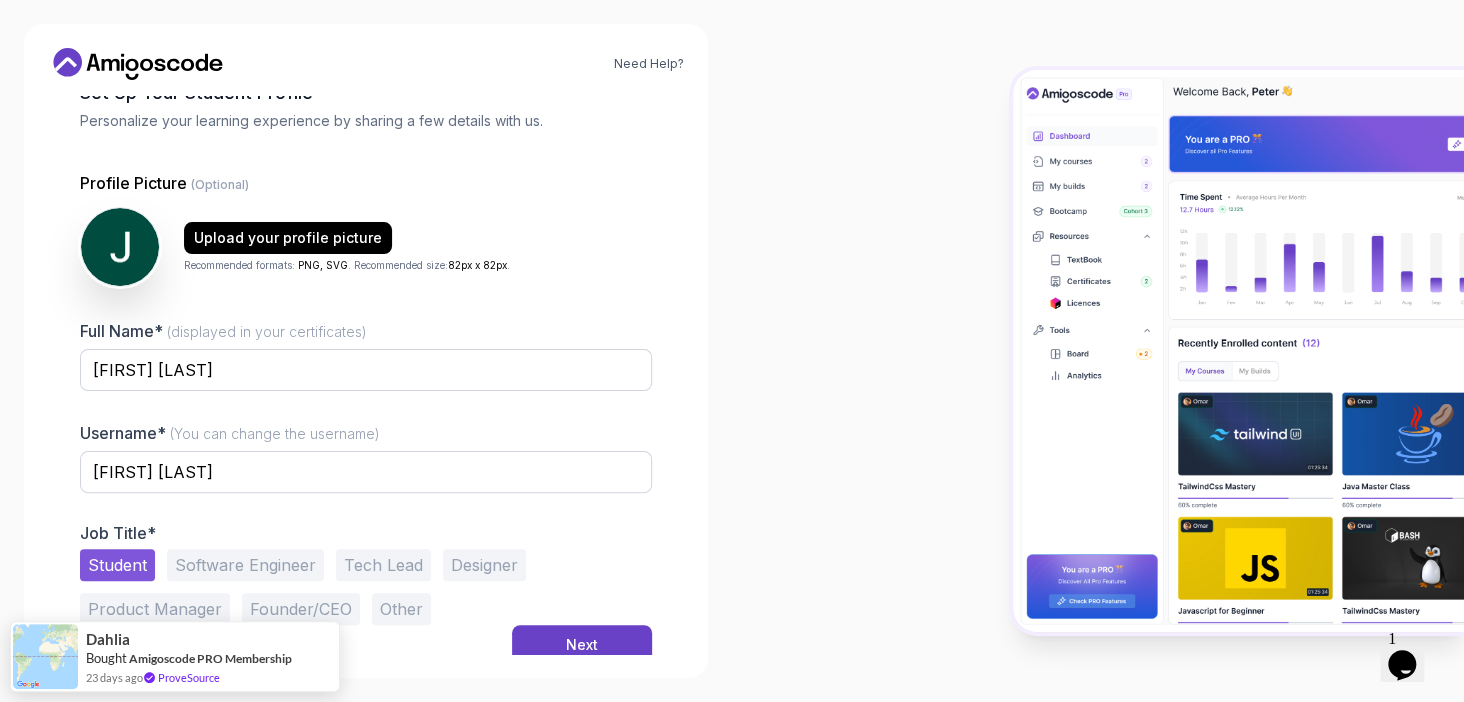scroll, scrollTop: 131, scrollLeft: 0, axis: vertical 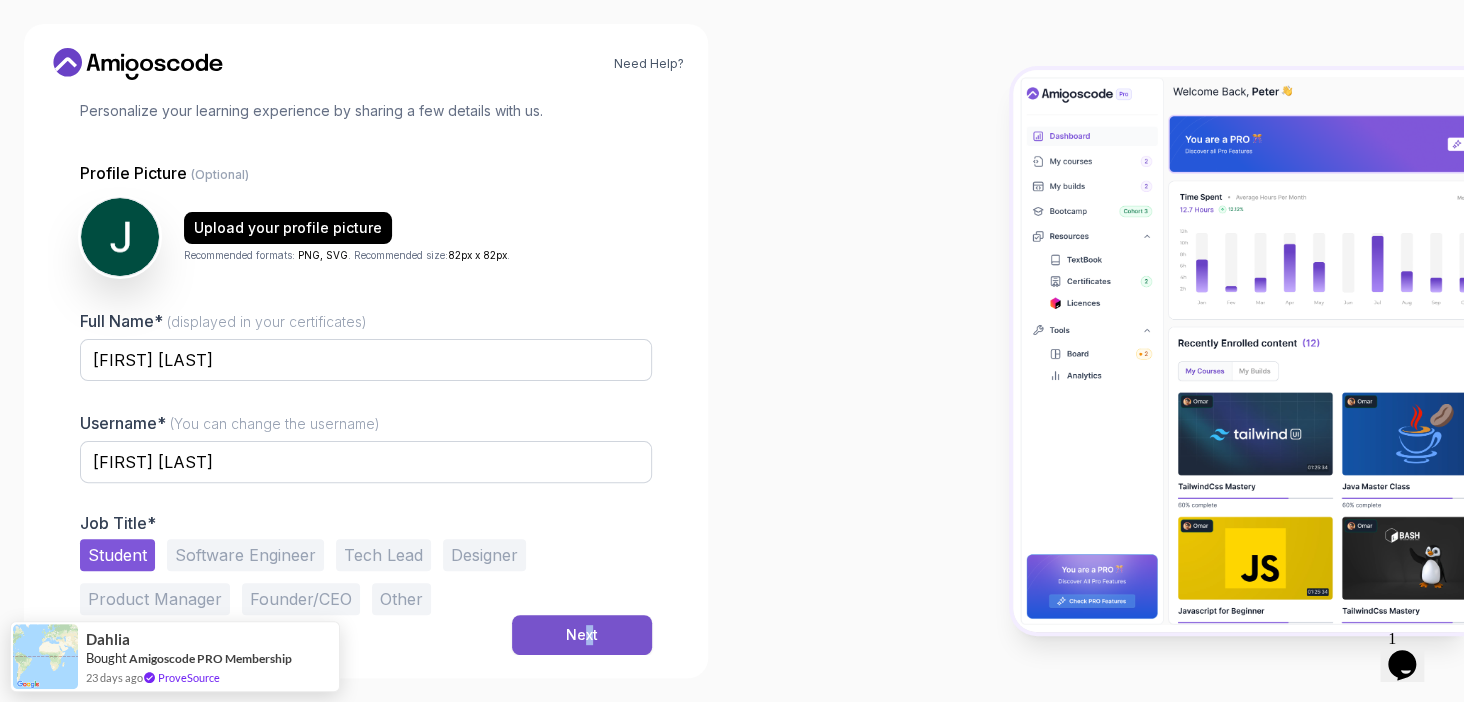 drag, startPoint x: 593, startPoint y: 664, endPoint x: 584, endPoint y: 641, distance: 24.698177 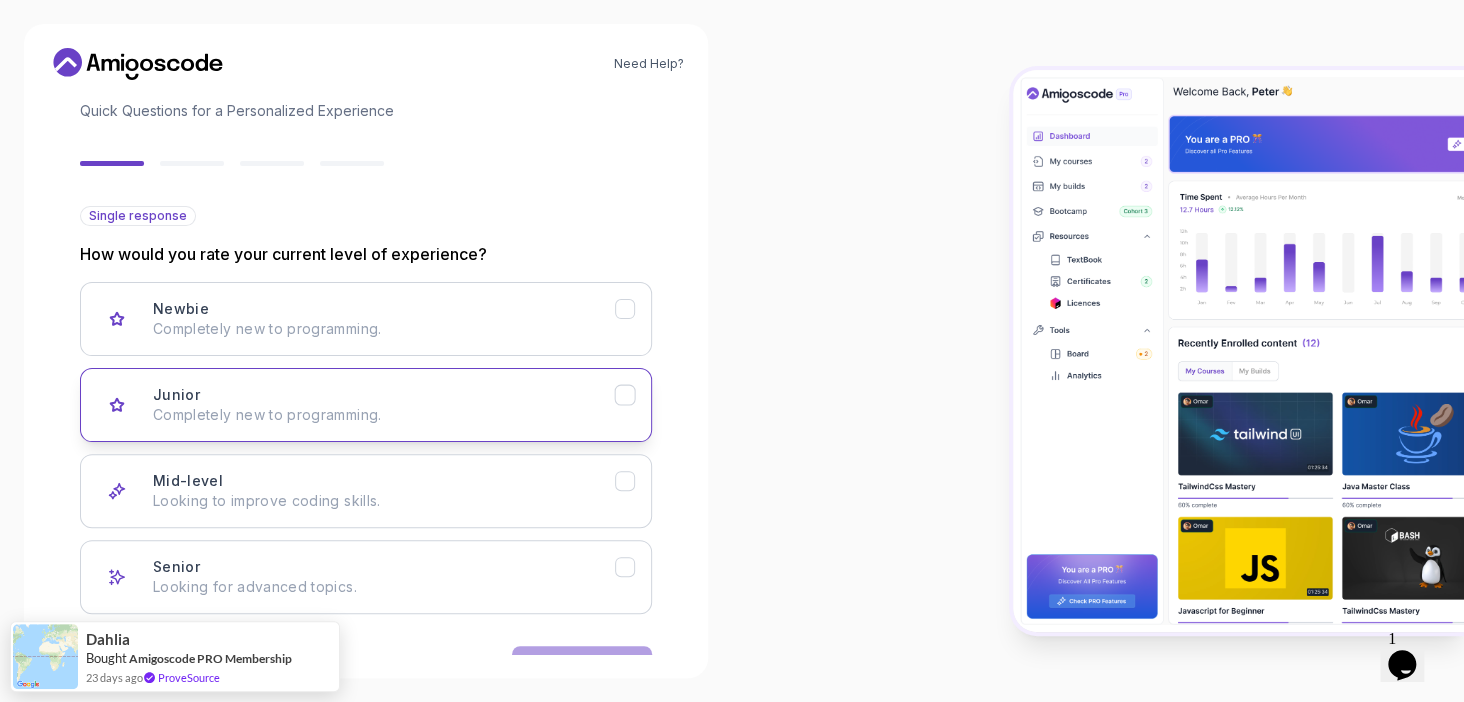 click on "Junior Completely new to programming." at bounding box center [384, 405] 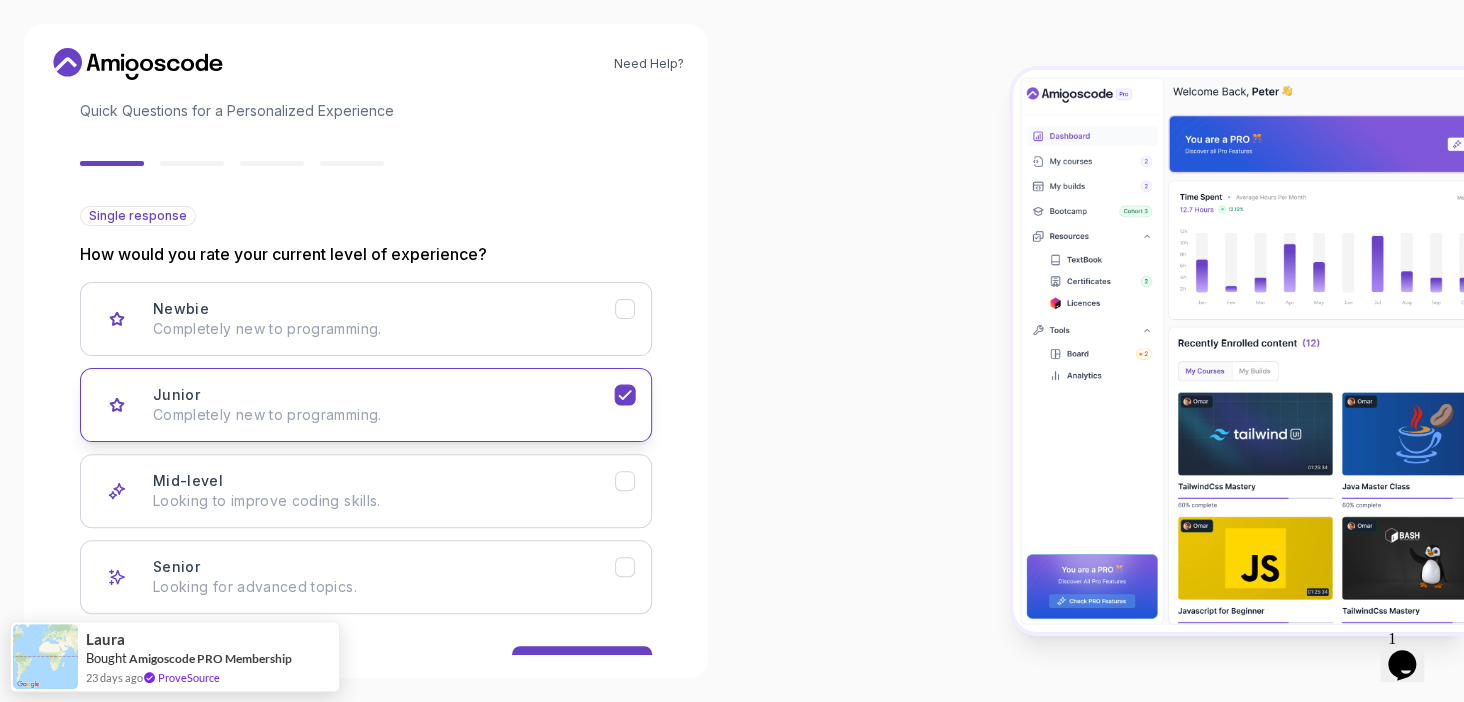 scroll, scrollTop: 193, scrollLeft: 0, axis: vertical 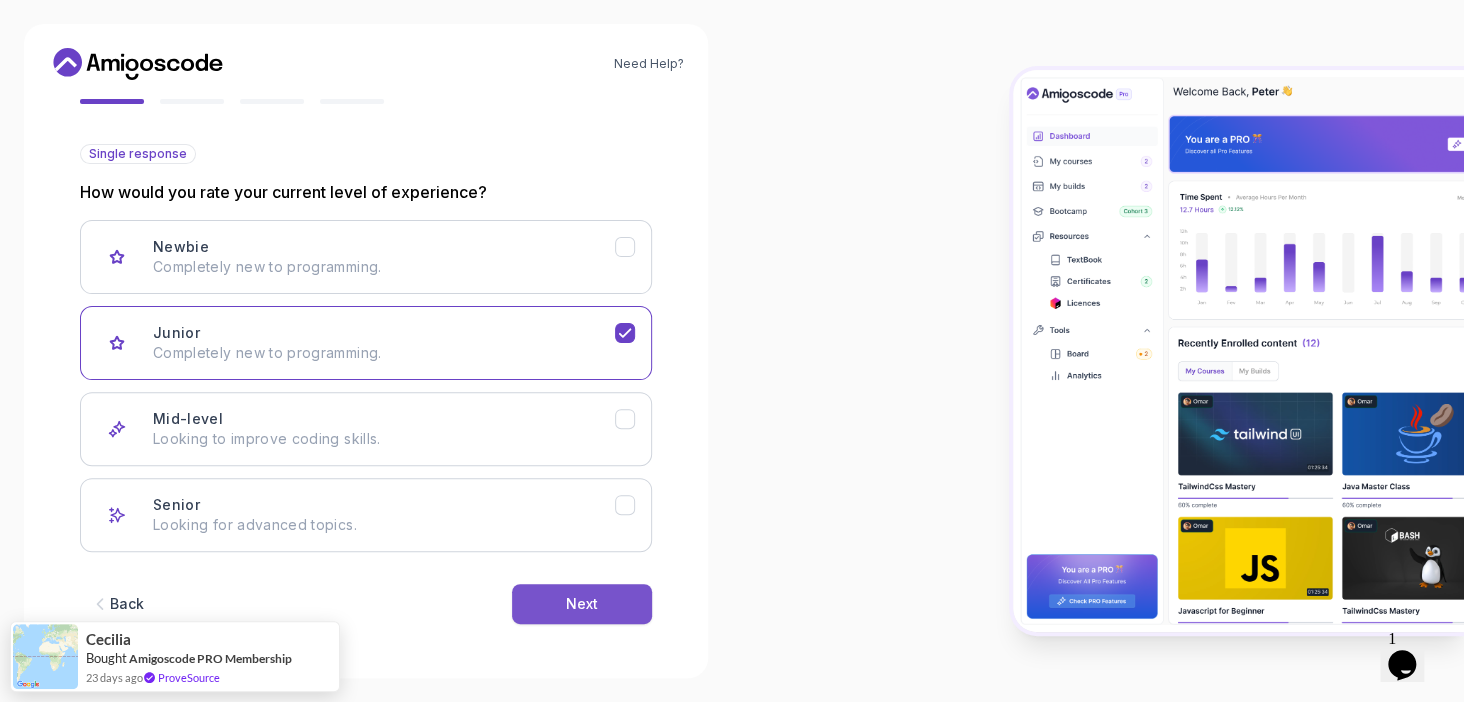 click on "Next" at bounding box center (582, 604) 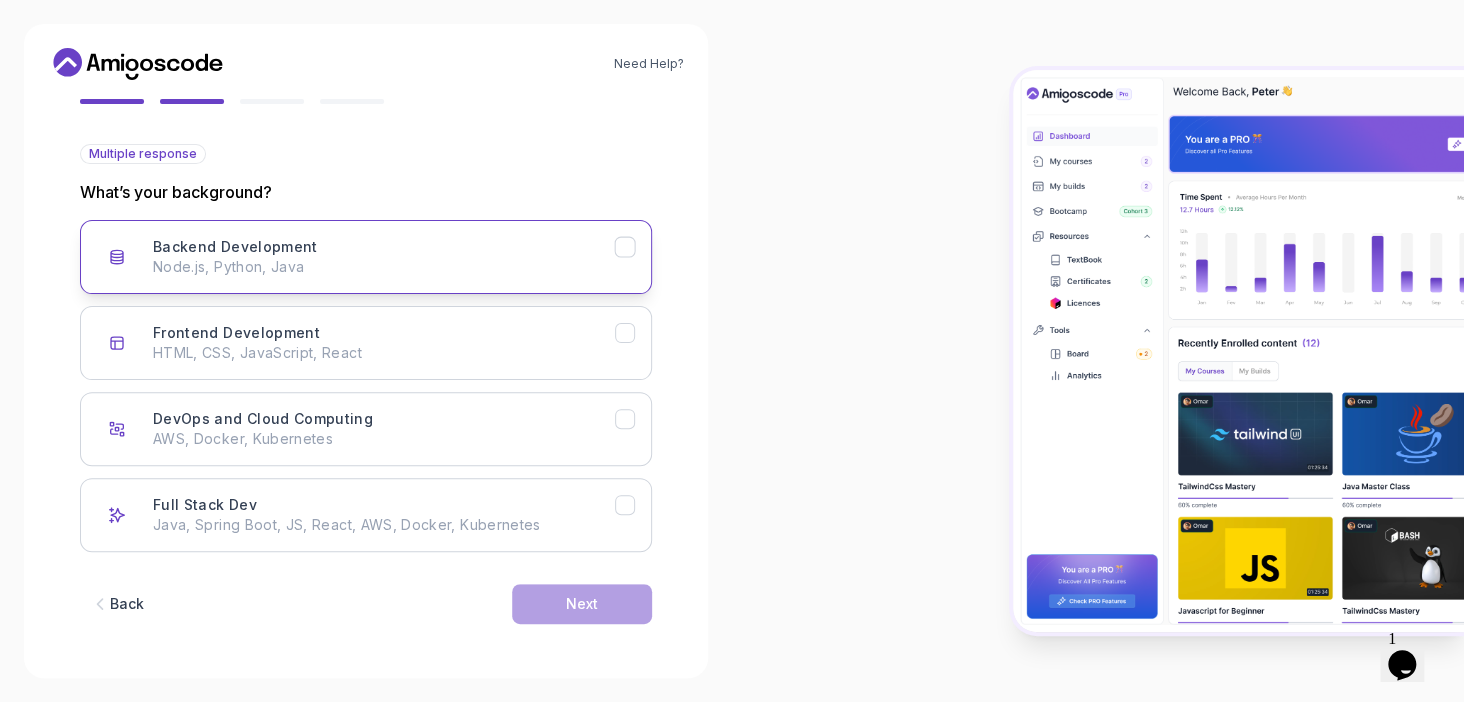 click on "Backend Development Node.js, Python, Java" at bounding box center (384, 257) 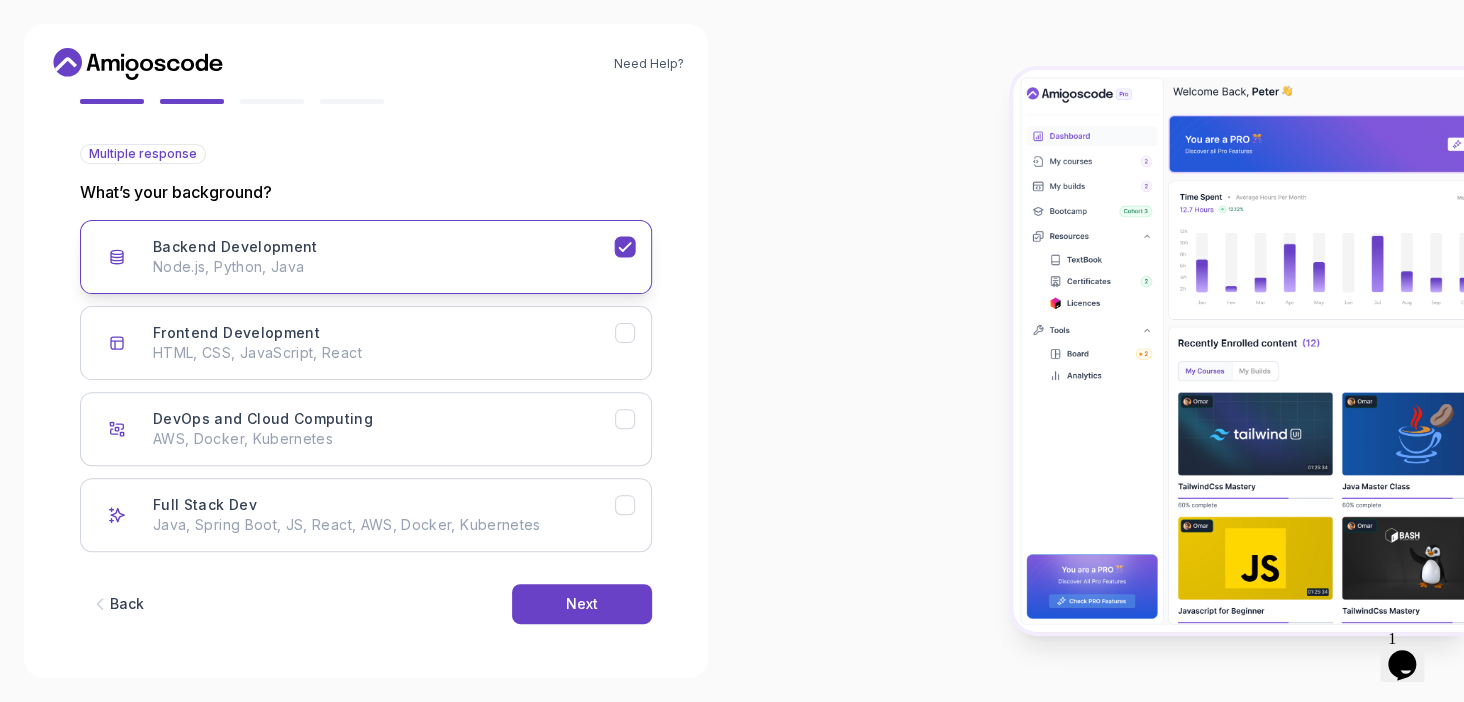 click on "Backend Development Node.js, Python, Java" at bounding box center [384, 257] 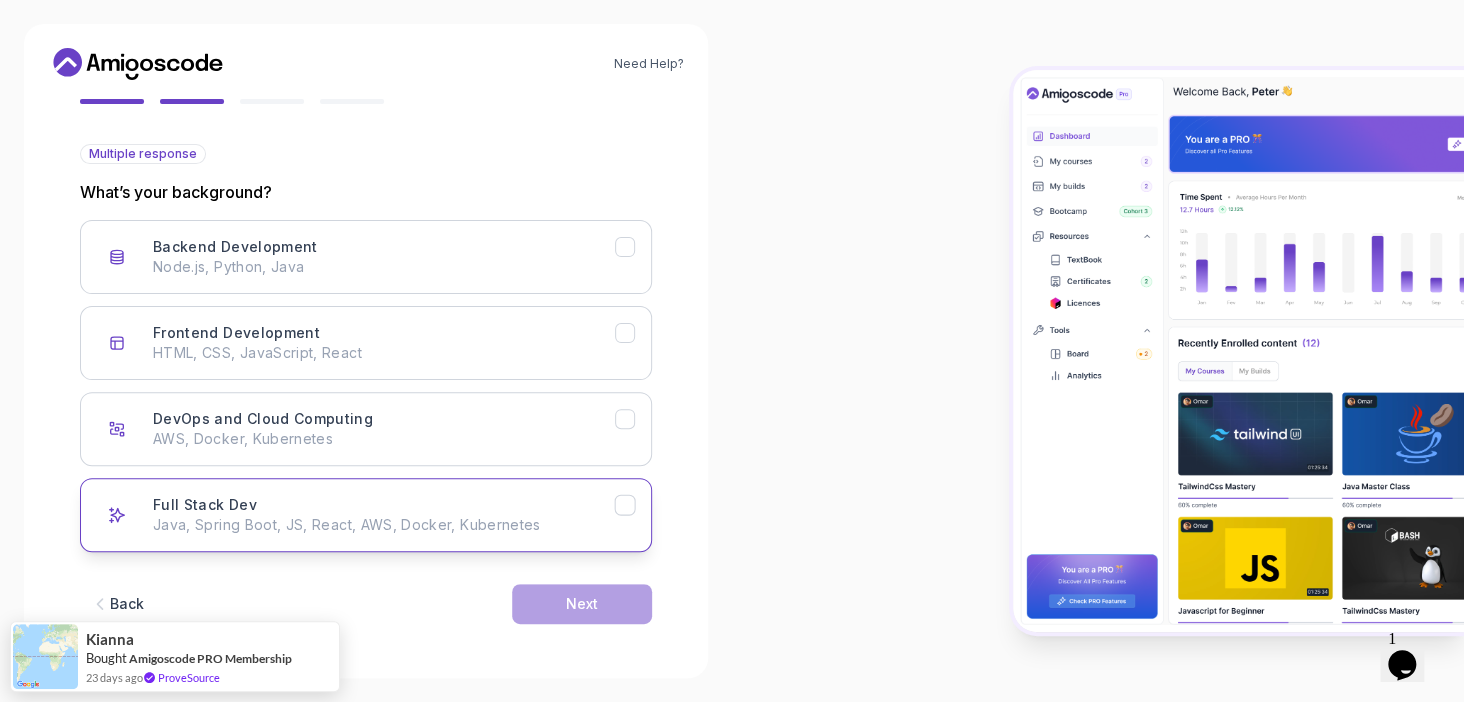 click on "Full Stack Dev Java, Spring Boot, JS, React, AWS, Docker, Kubernetes" at bounding box center (384, 515) 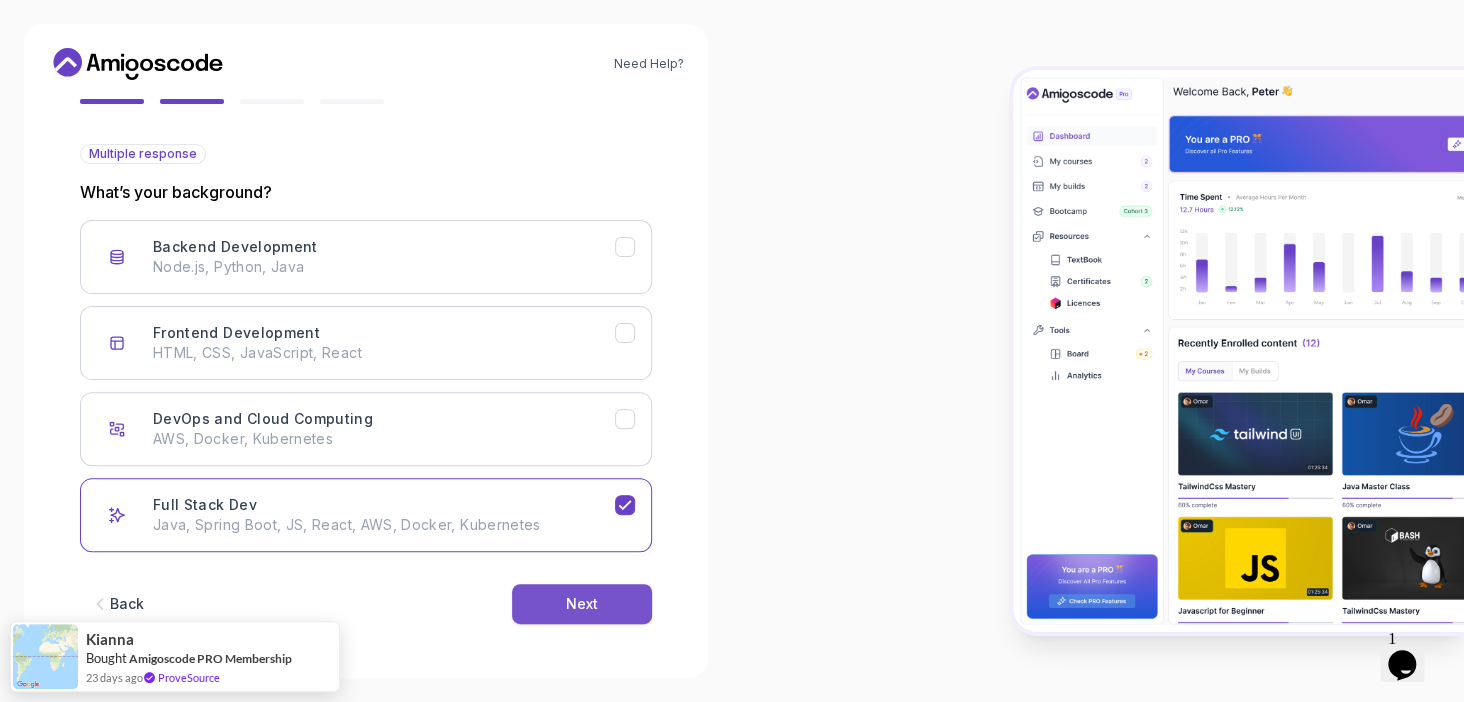 click on "Next" at bounding box center [582, 604] 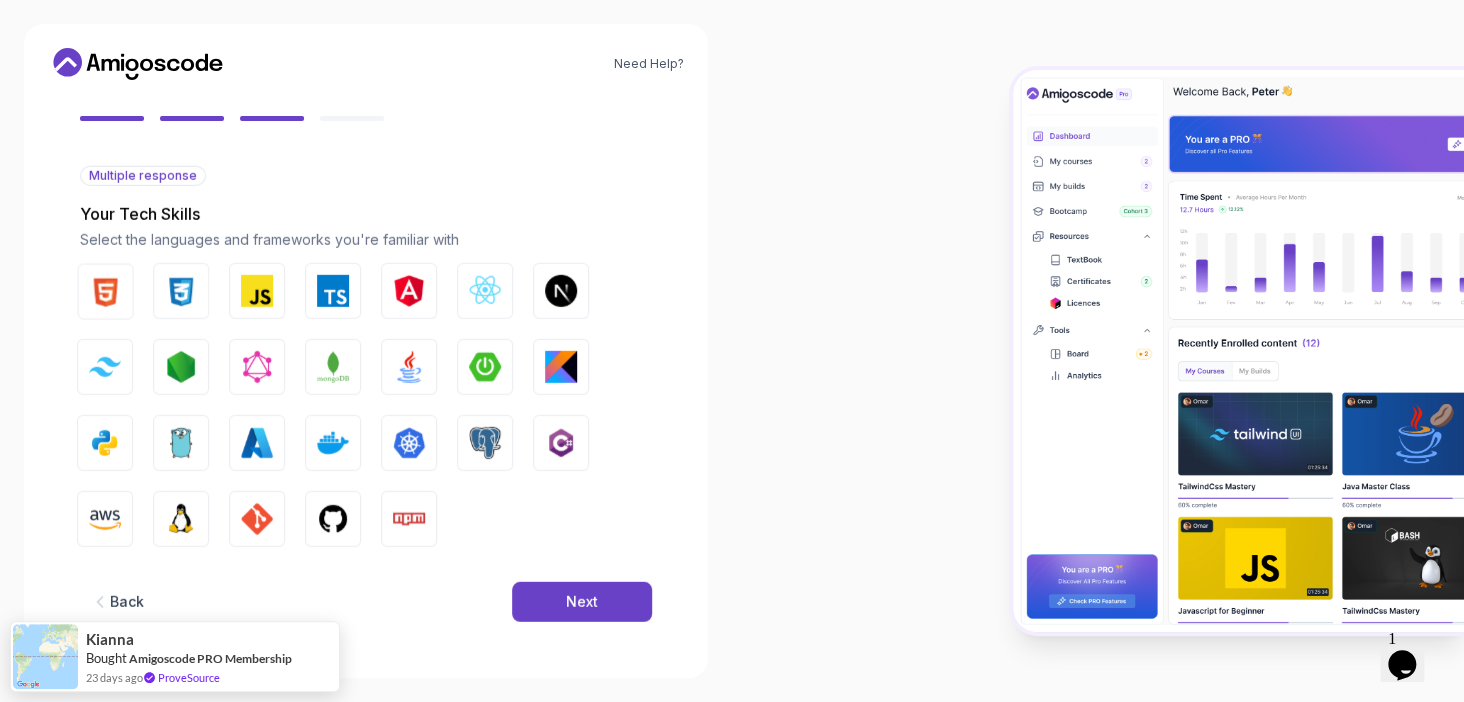scroll, scrollTop: 171, scrollLeft: 0, axis: vertical 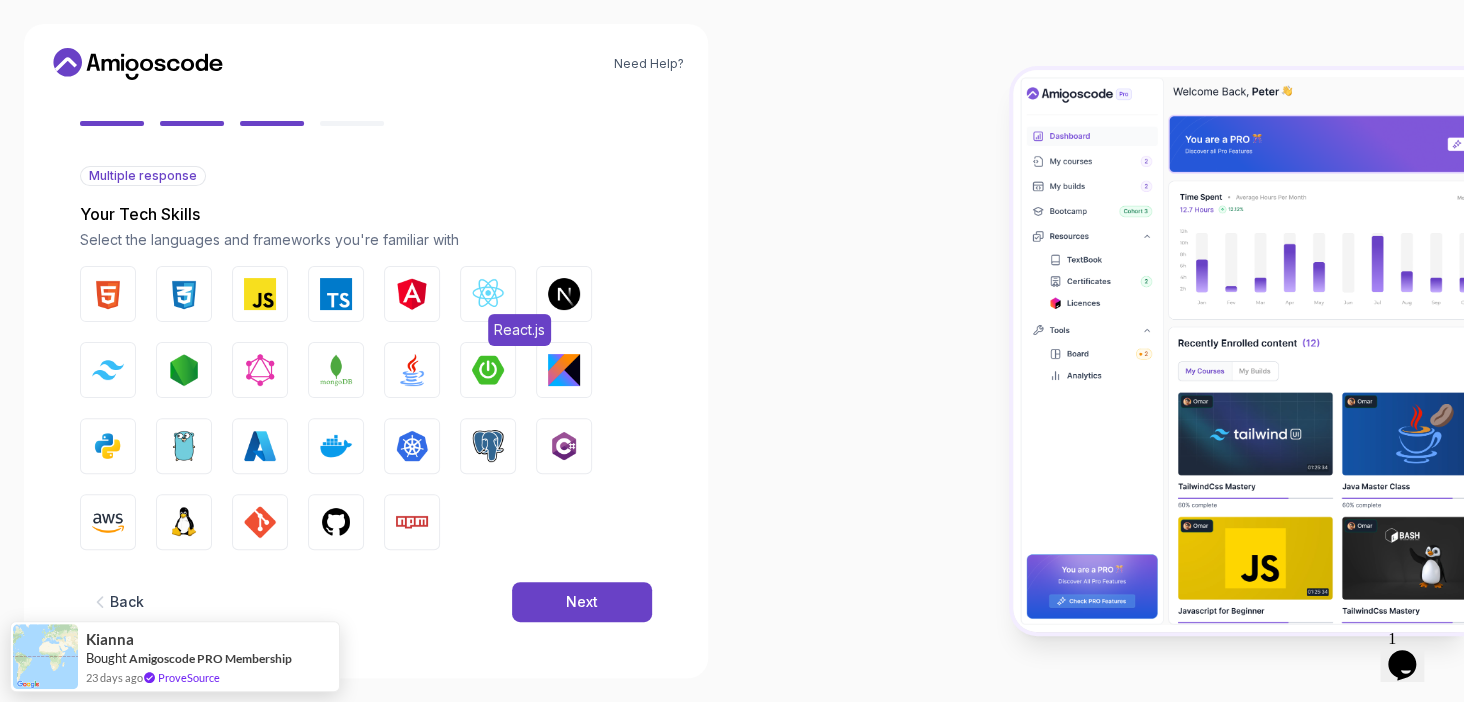 click on "React.js" at bounding box center (488, 294) 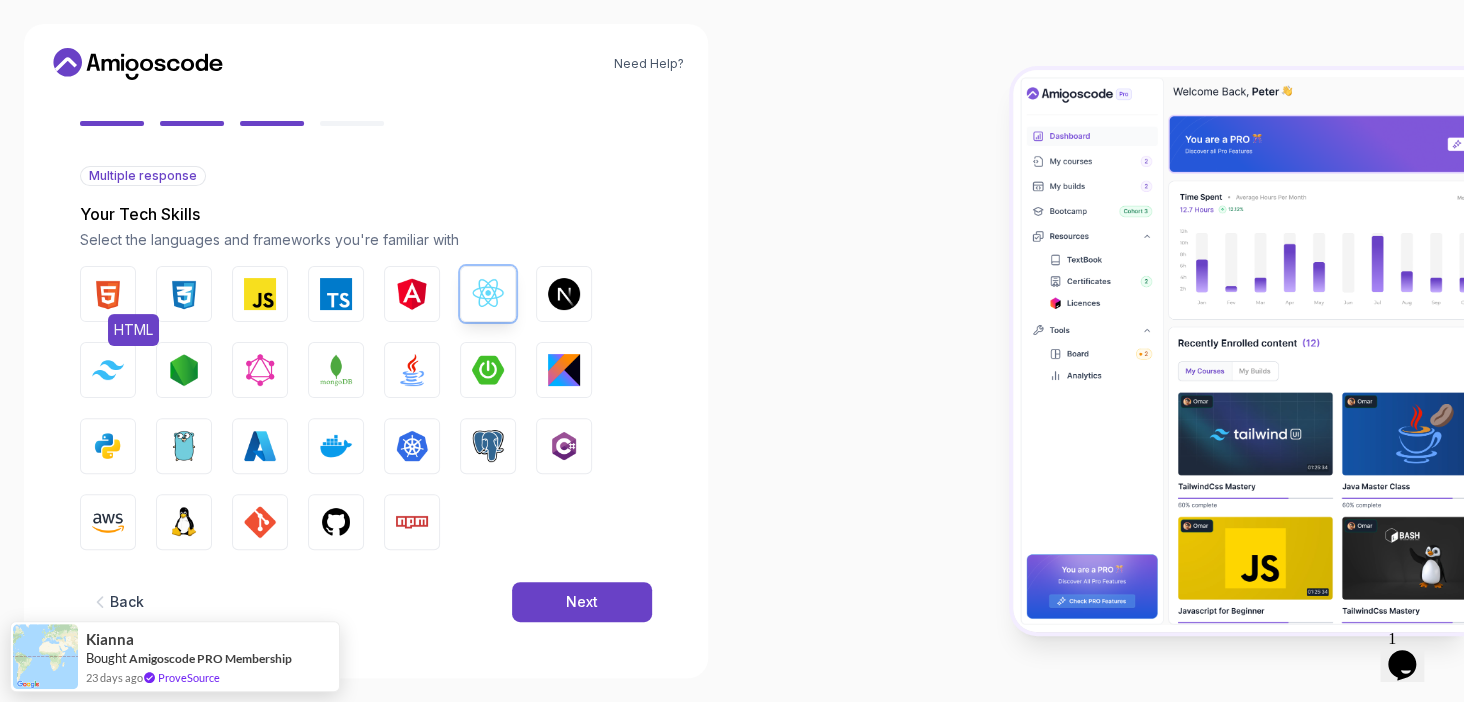 click at bounding box center [108, 294] 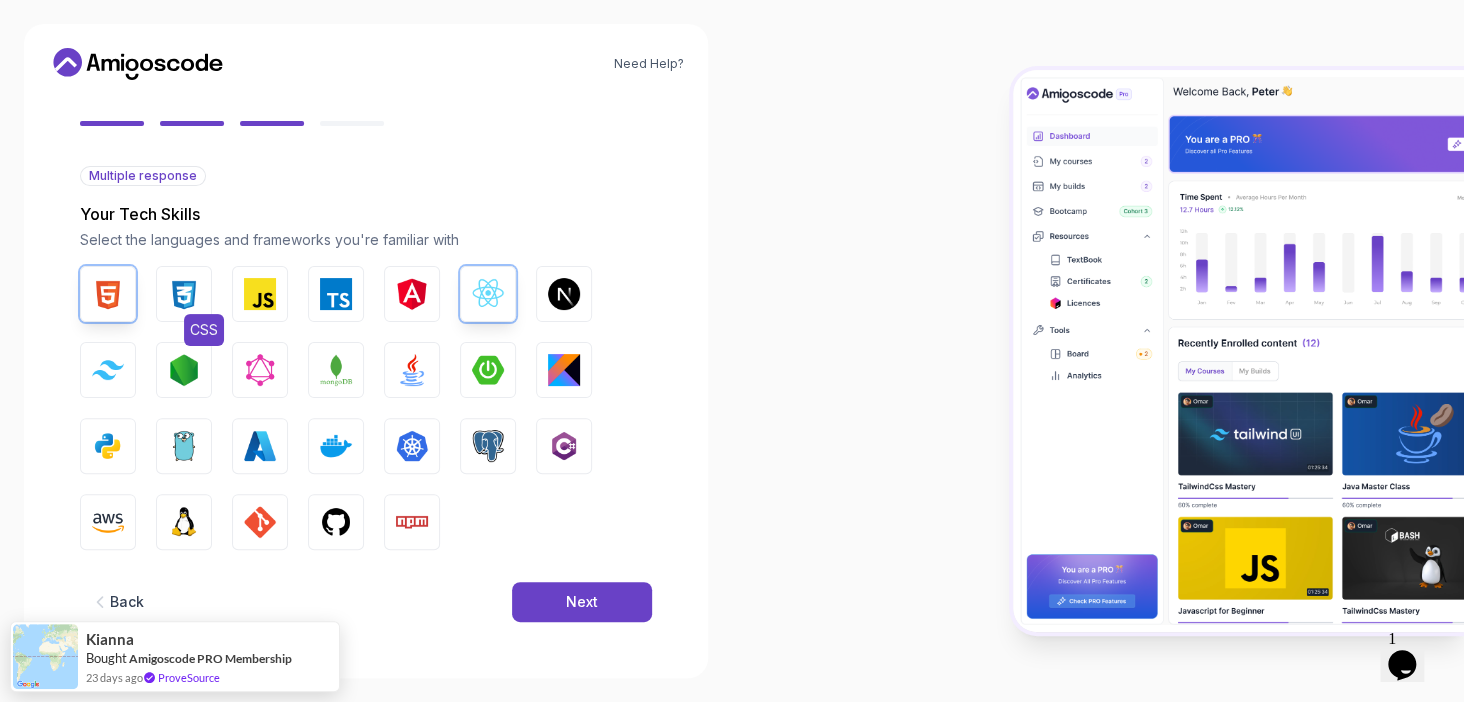 click at bounding box center (184, 294) 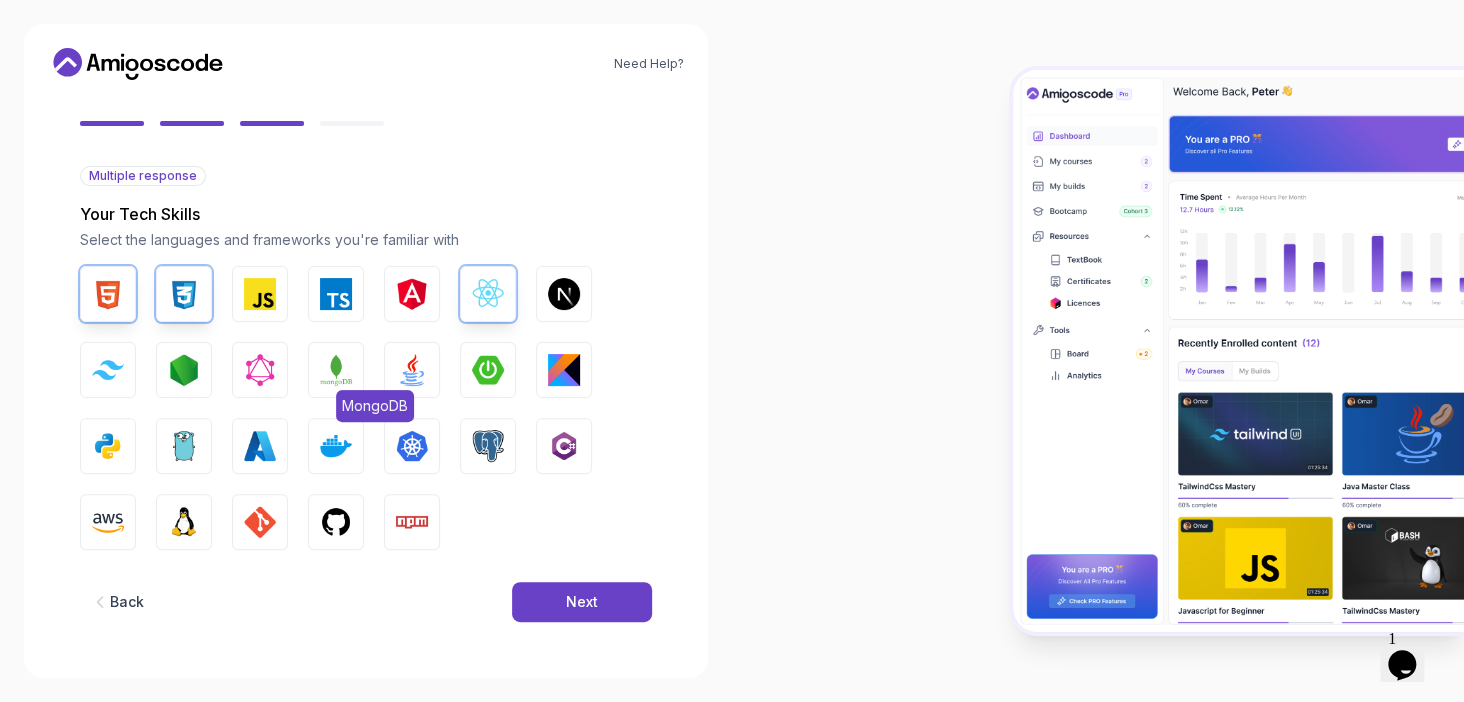 click at bounding box center [336, 370] 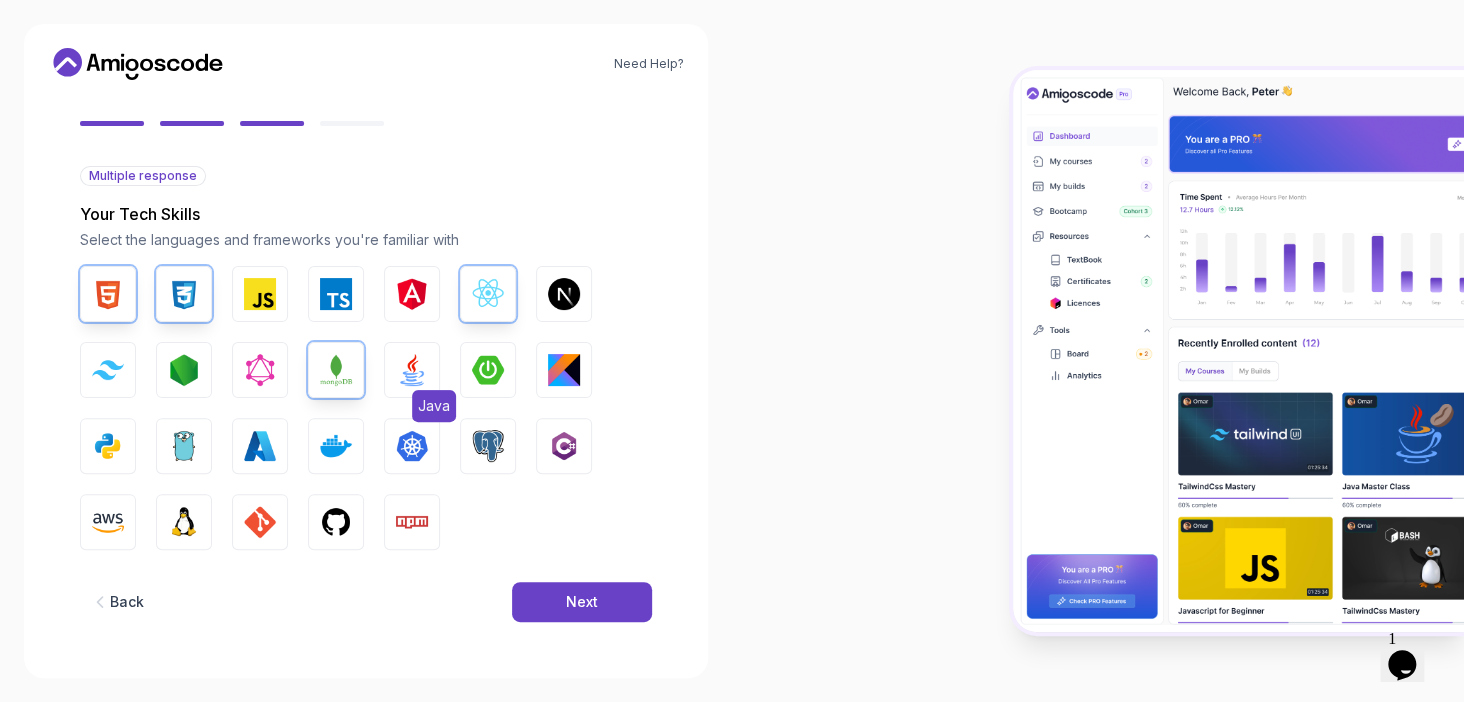 click at bounding box center (412, 370) 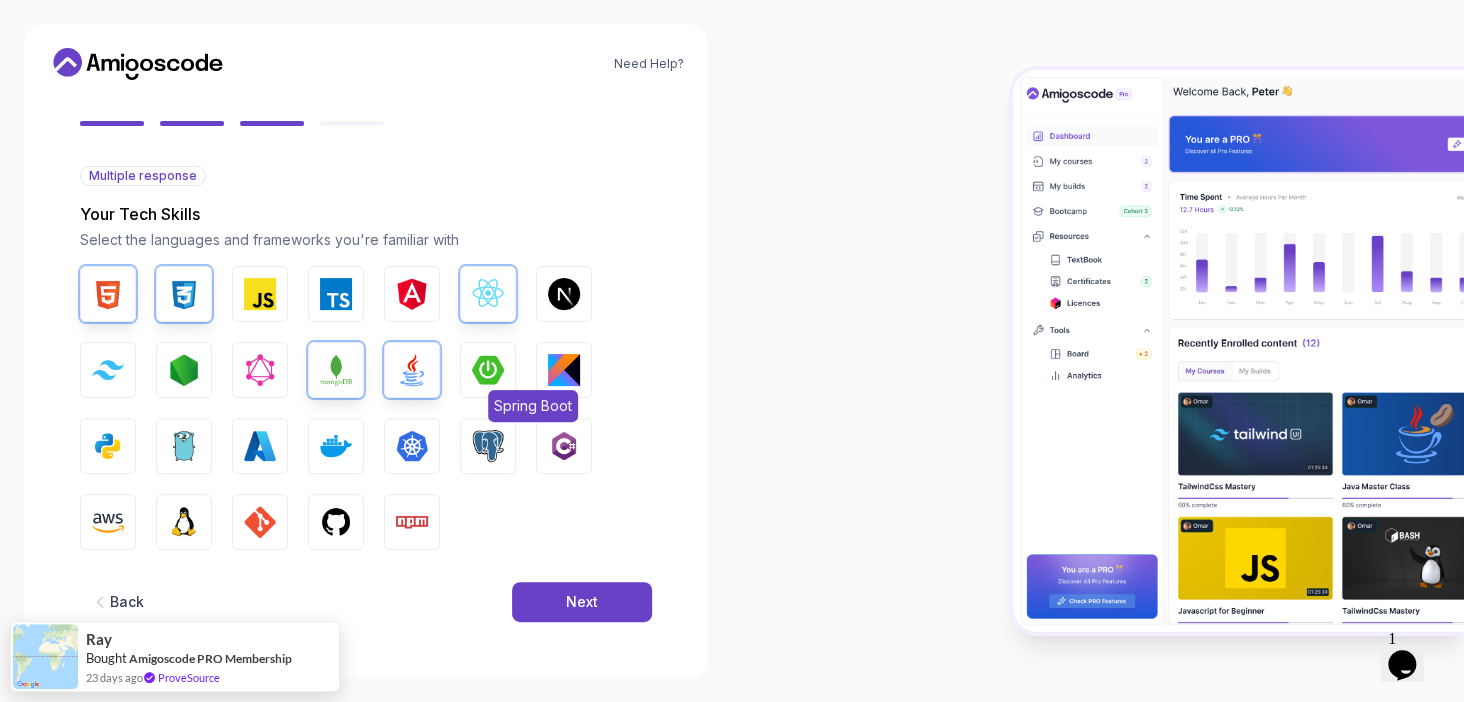 click at bounding box center [488, 370] 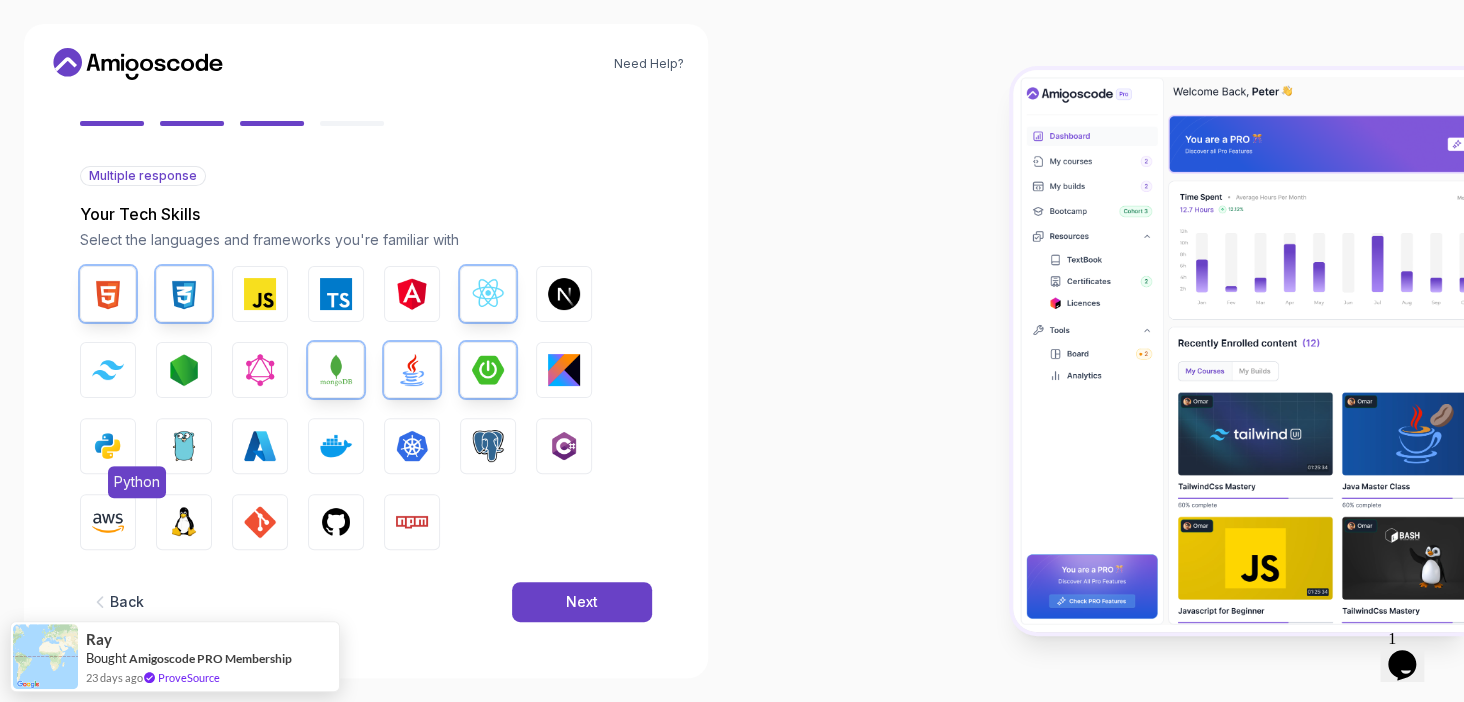 click on "Python" at bounding box center [108, 446] 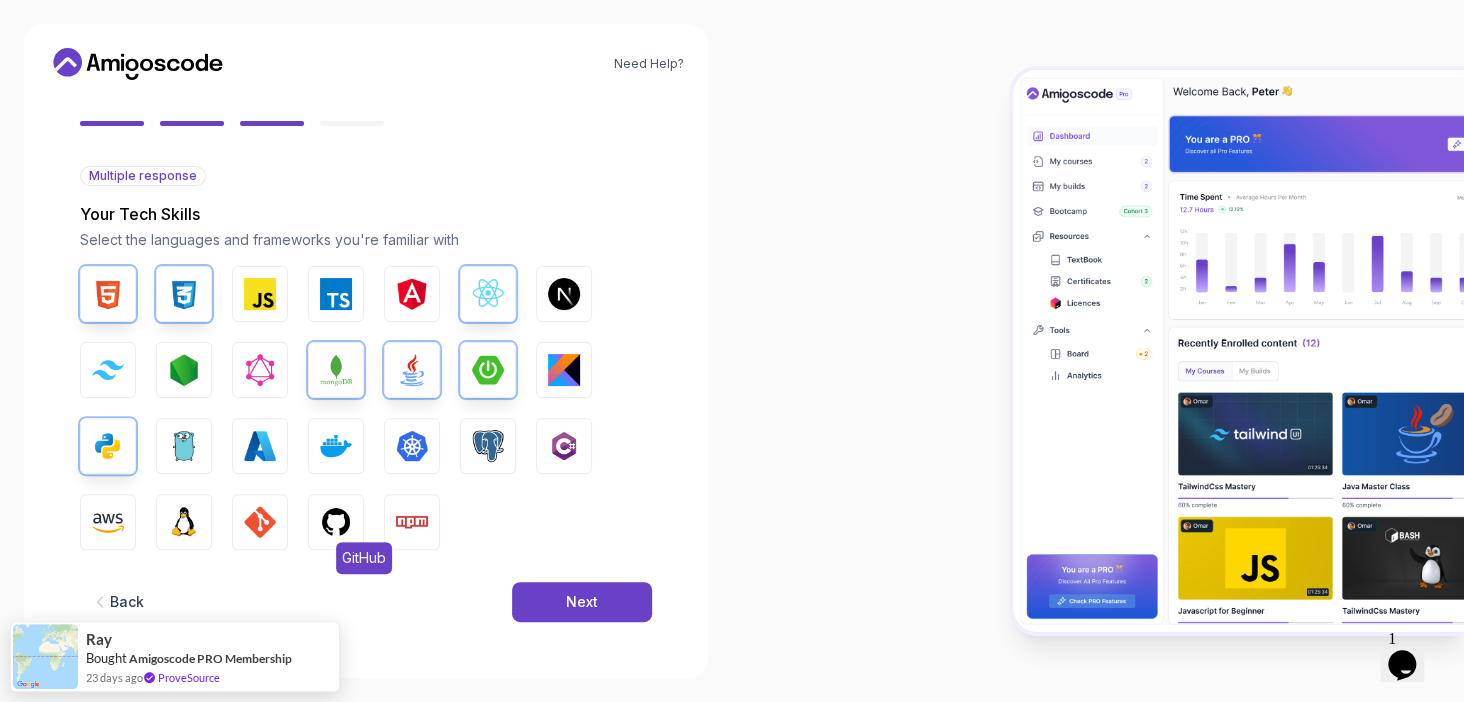 click on "GitHub" at bounding box center [336, 522] 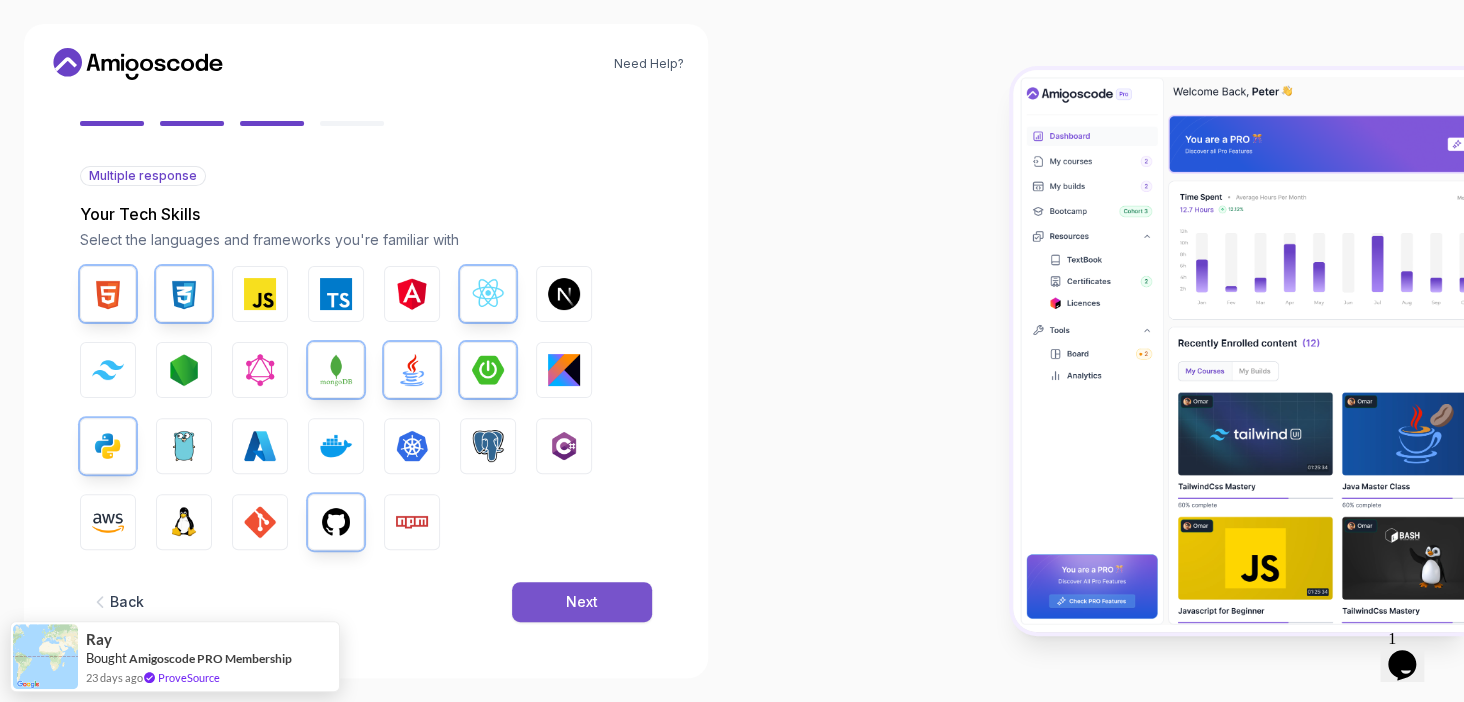 click on "Next" at bounding box center [582, 602] 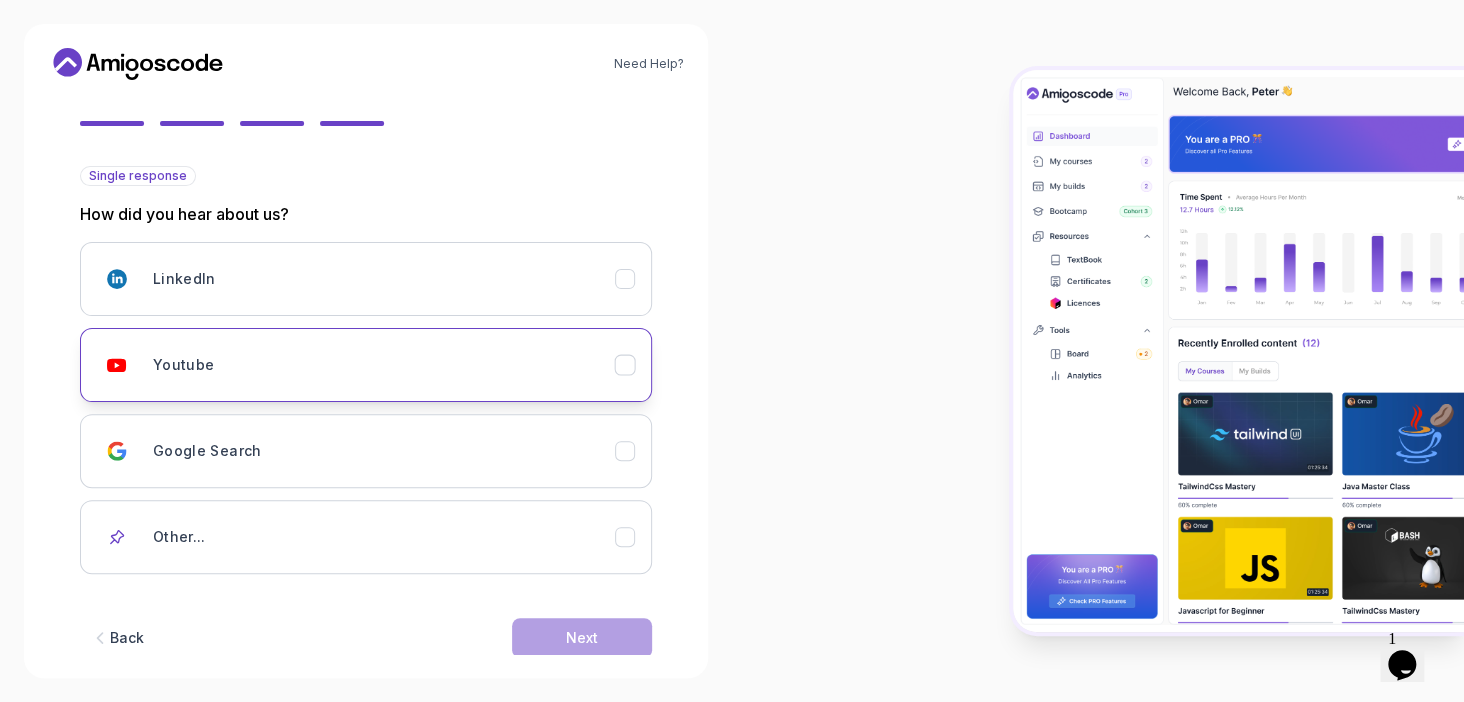 click on "Youtube" at bounding box center [366, 365] 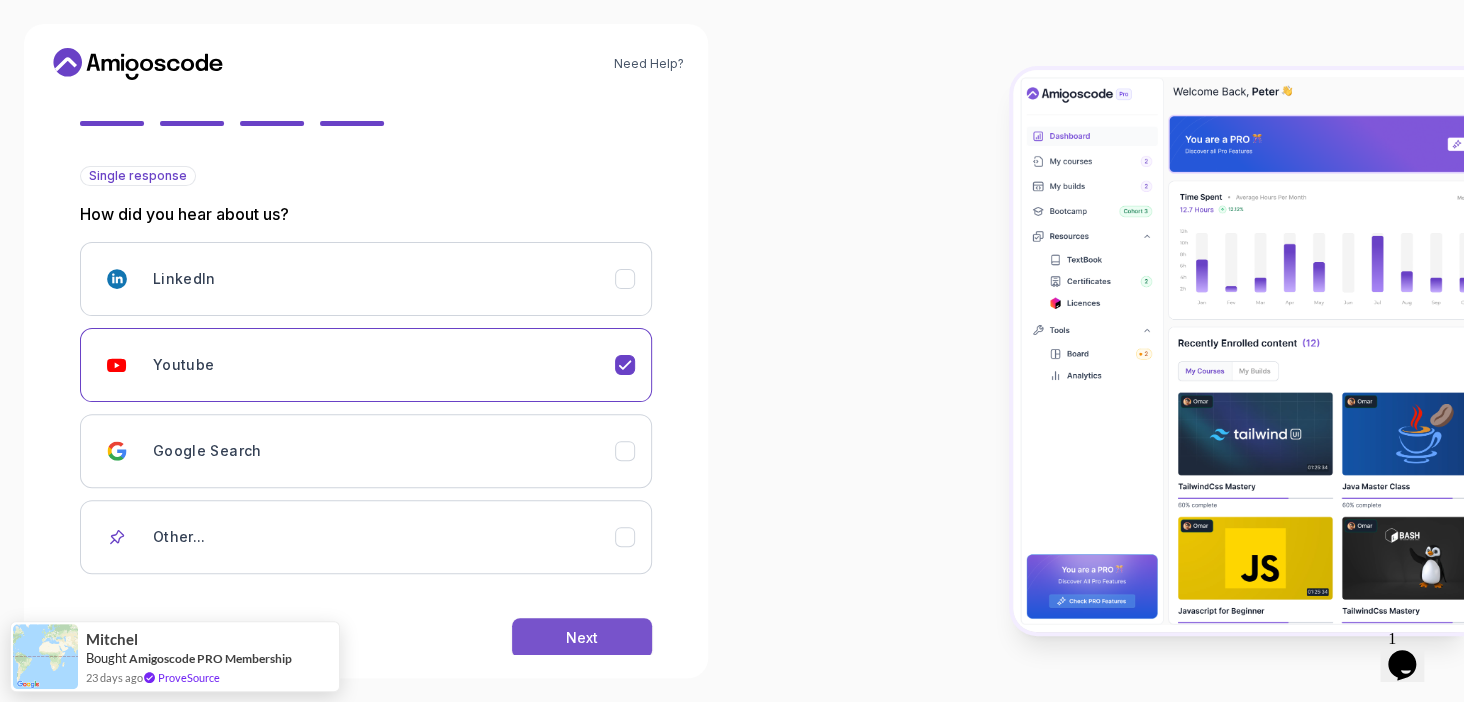click on "Next" at bounding box center (582, 638) 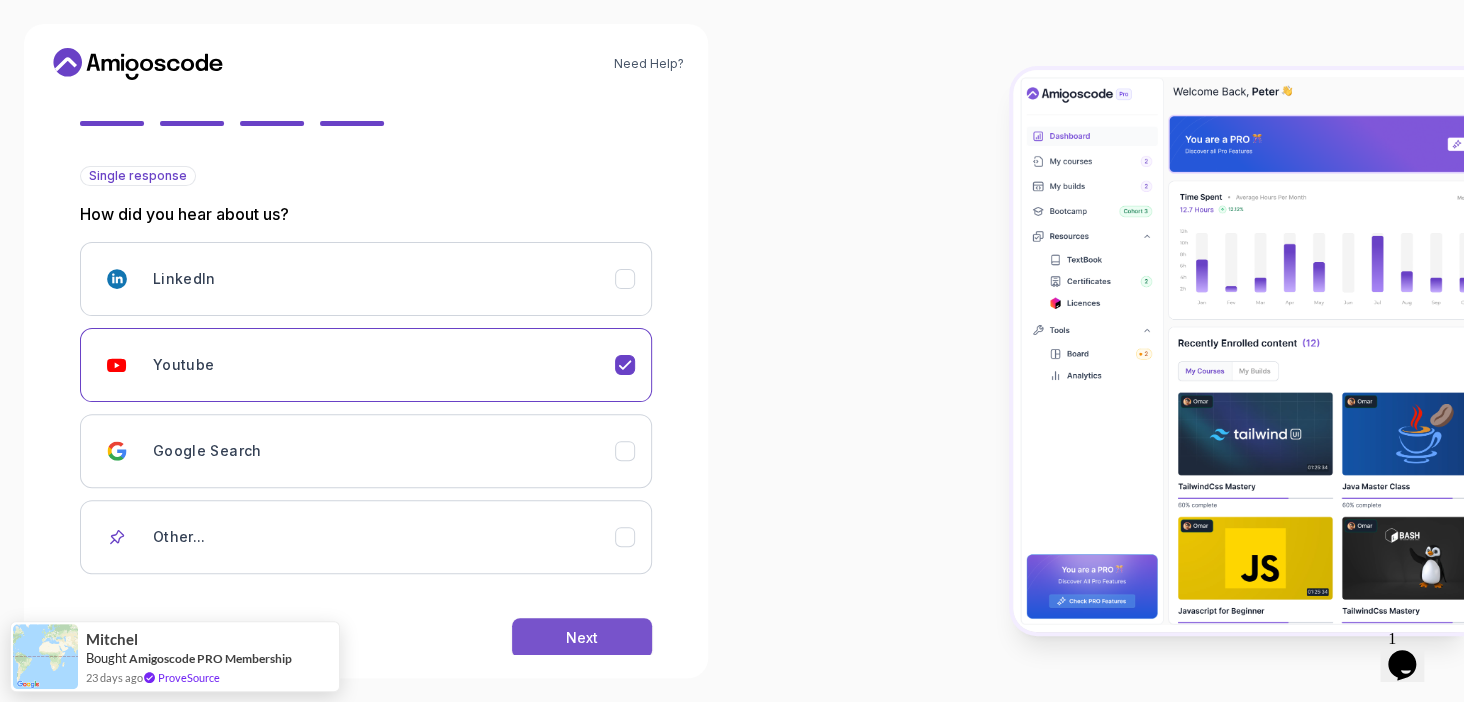 scroll, scrollTop: 0, scrollLeft: 0, axis: both 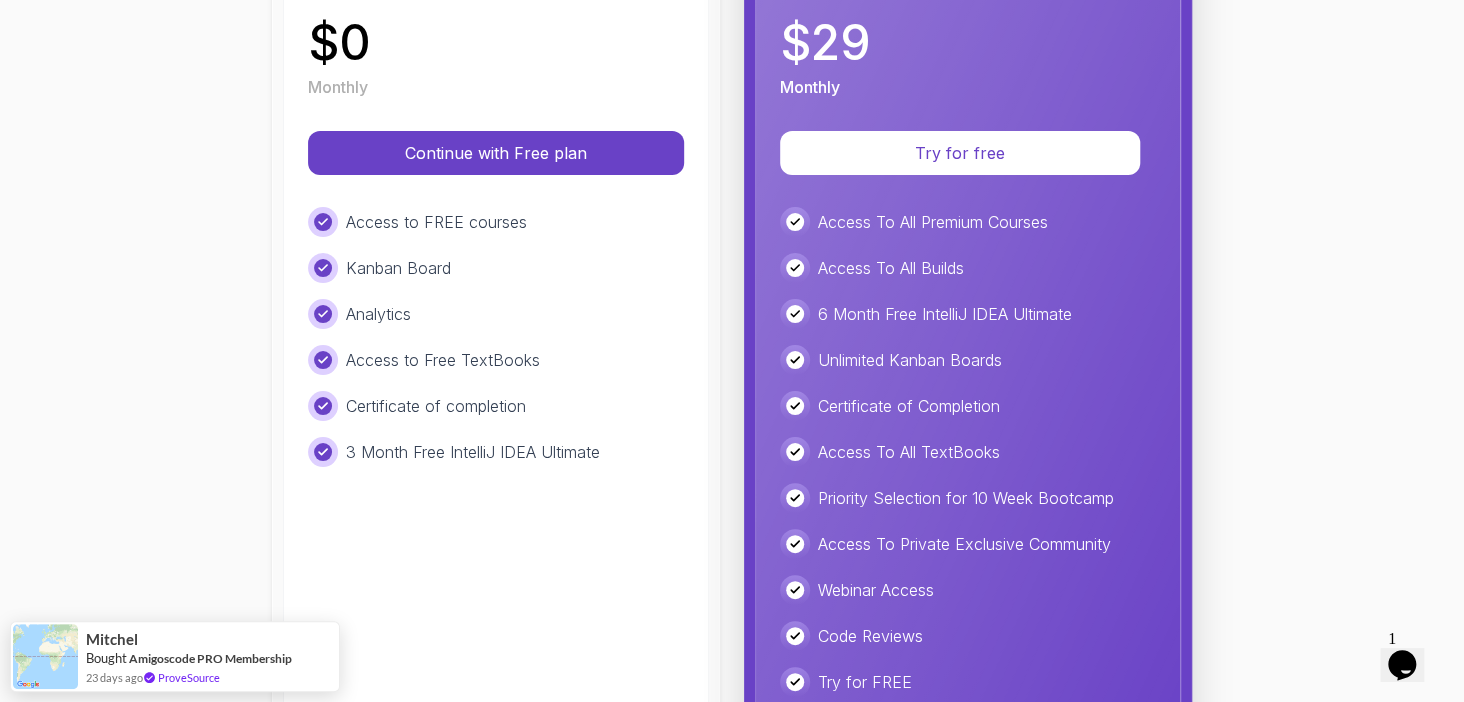 click on "Free Ideal for beginners exploring coding and learning the basics for free. $ 0 Monthly Continue with Free plan Access to FREE courses Kanban Board Analytics Access to Free TextBooks Certificate of completion 3 Month Free IntelliJ IDEA Ultimate" at bounding box center (496, 342) 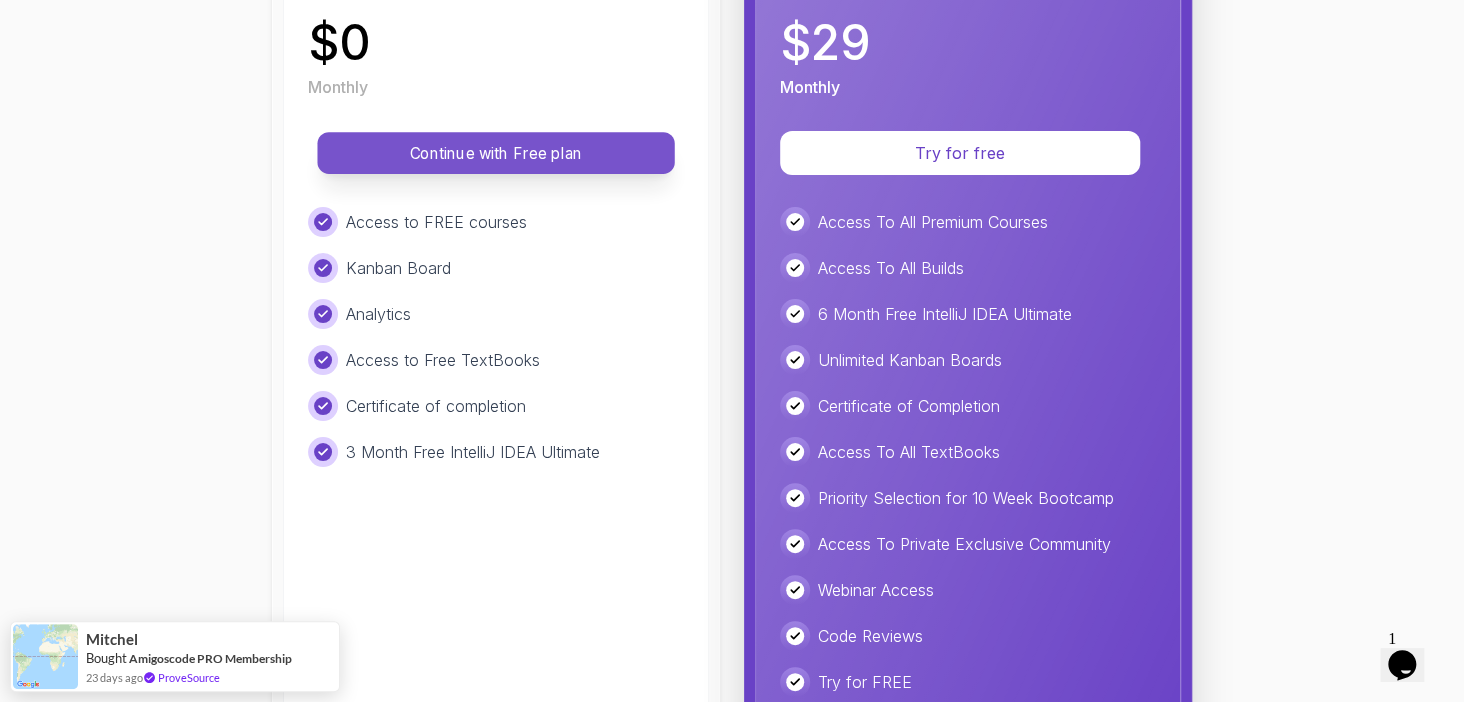 click on "Continue with Free plan" at bounding box center [496, 153] 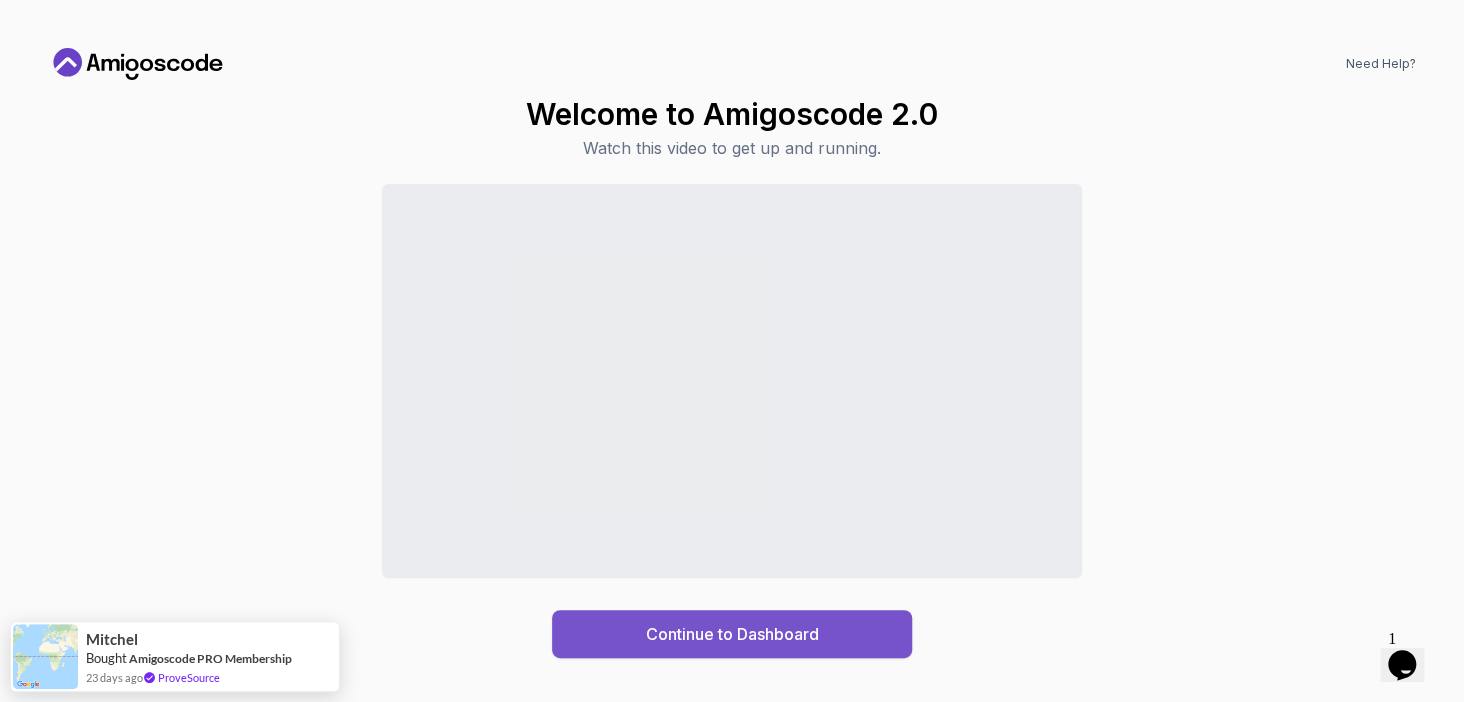 click on "Continue to Dashboard" at bounding box center [732, 634] 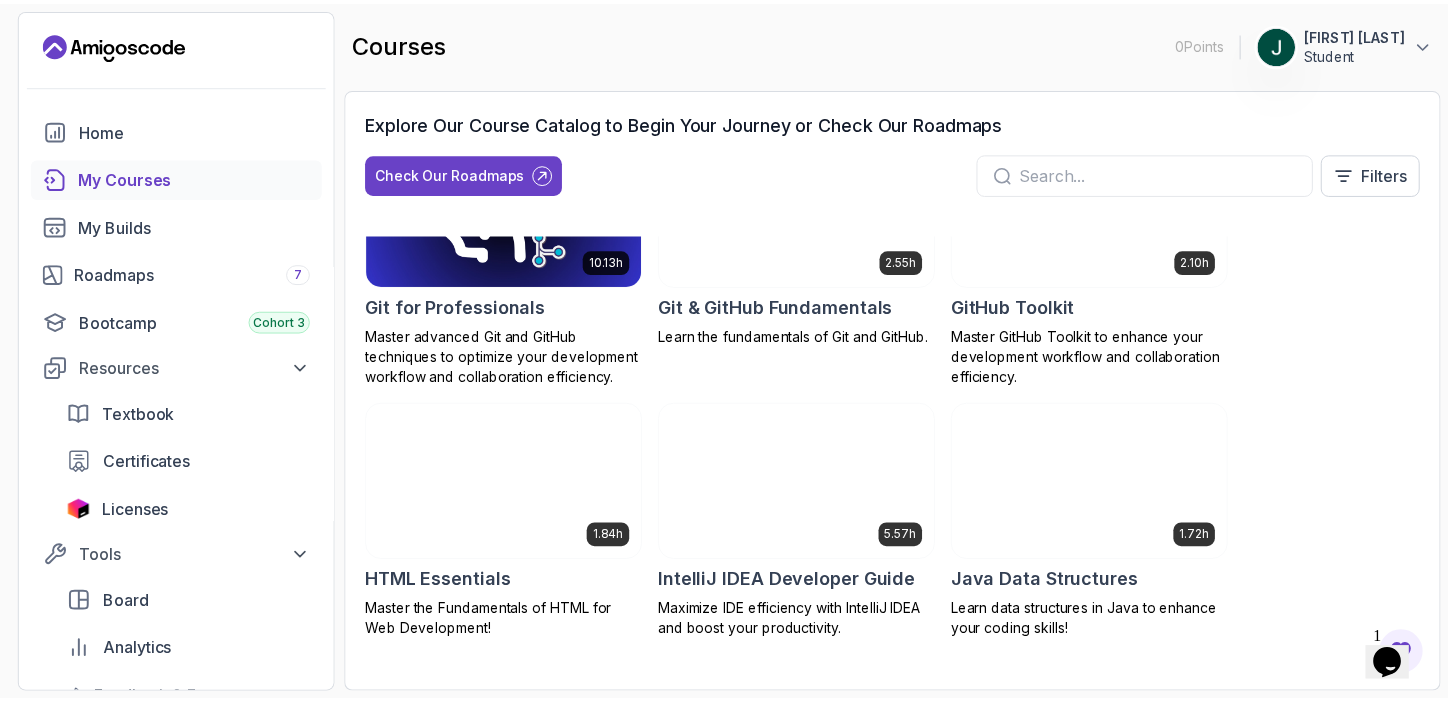 scroll, scrollTop: 845, scrollLeft: 0, axis: vertical 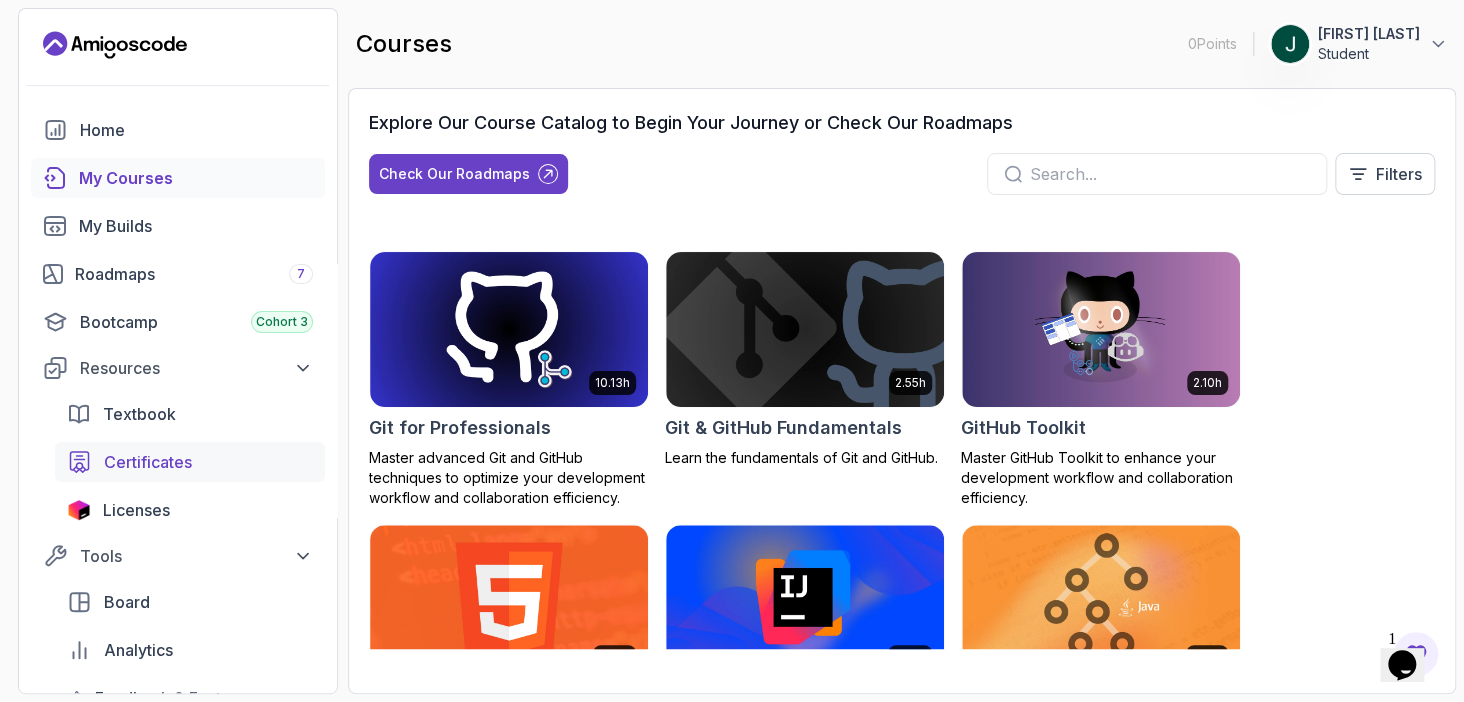 click on "Certificates" at bounding box center [208, 462] 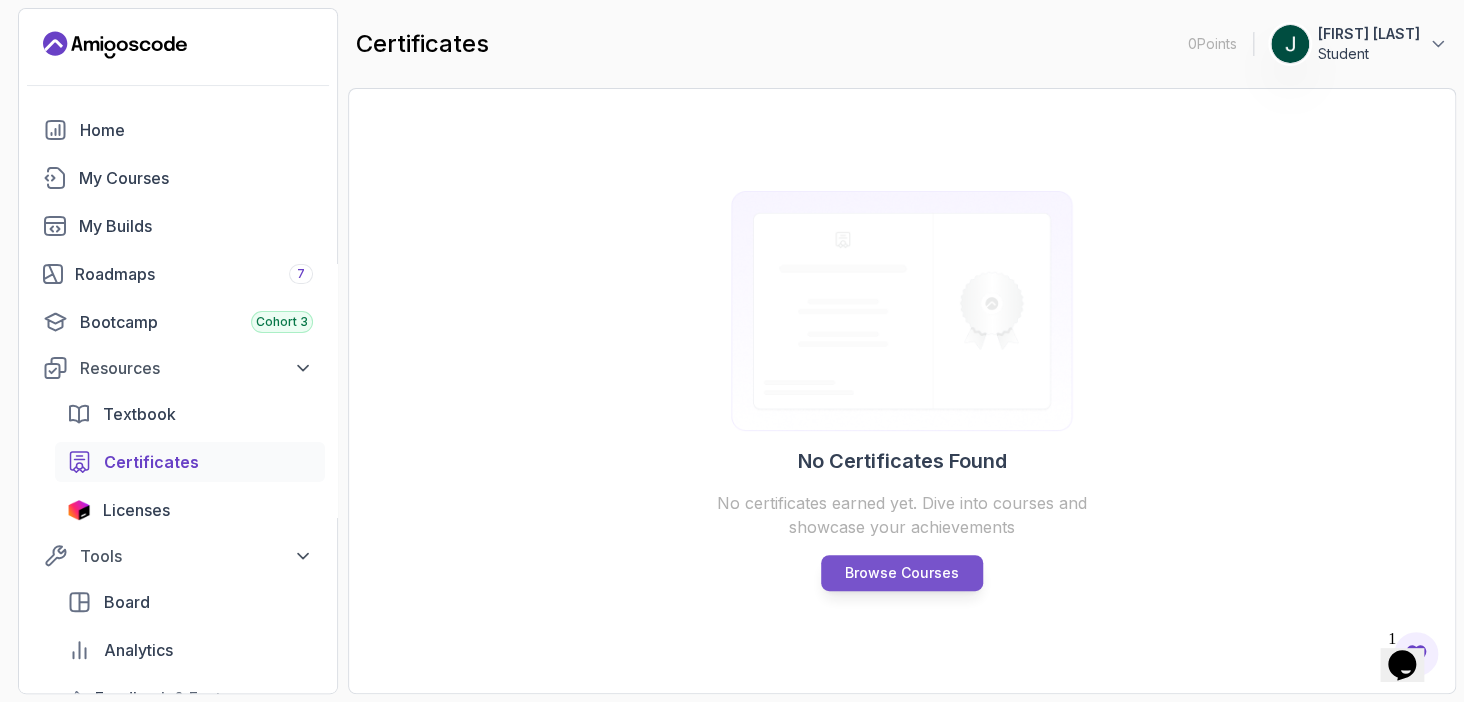 click on "Browse Courses" at bounding box center [902, 573] 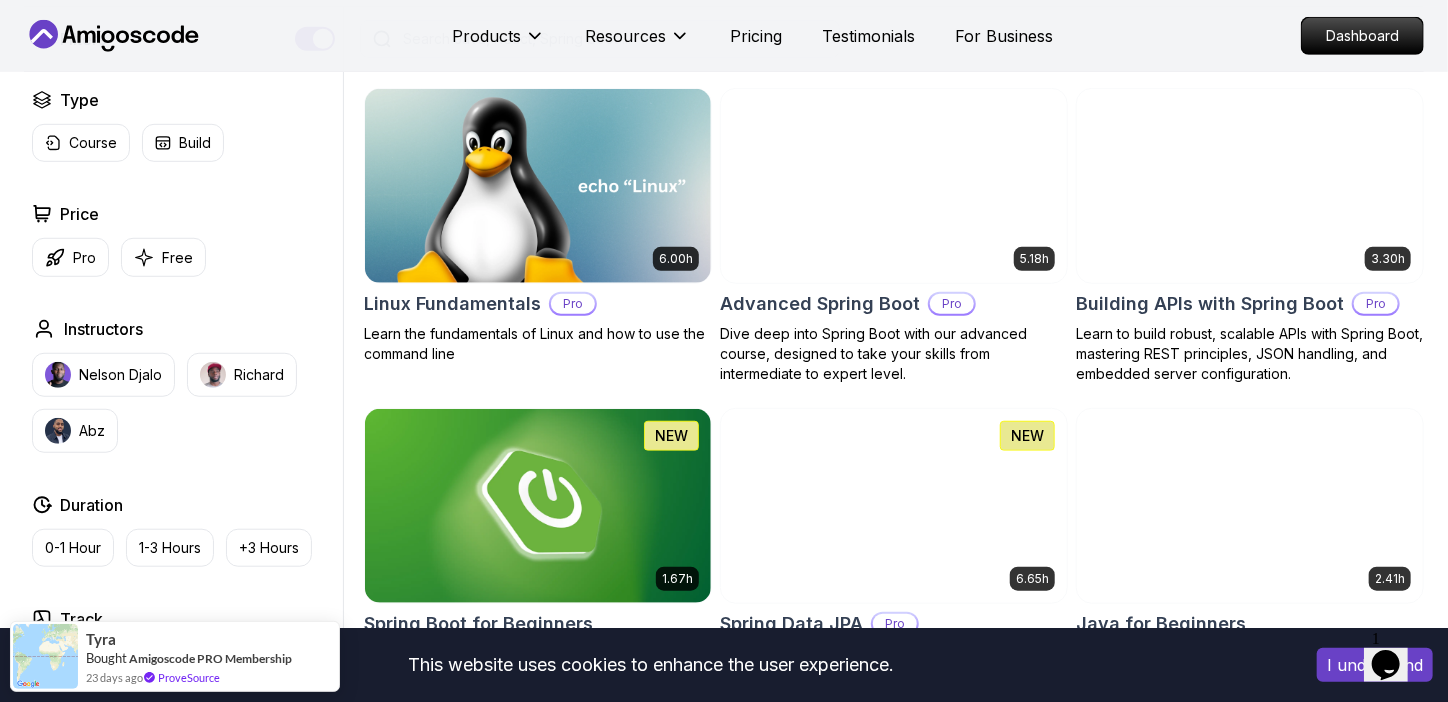 scroll, scrollTop: 549, scrollLeft: 0, axis: vertical 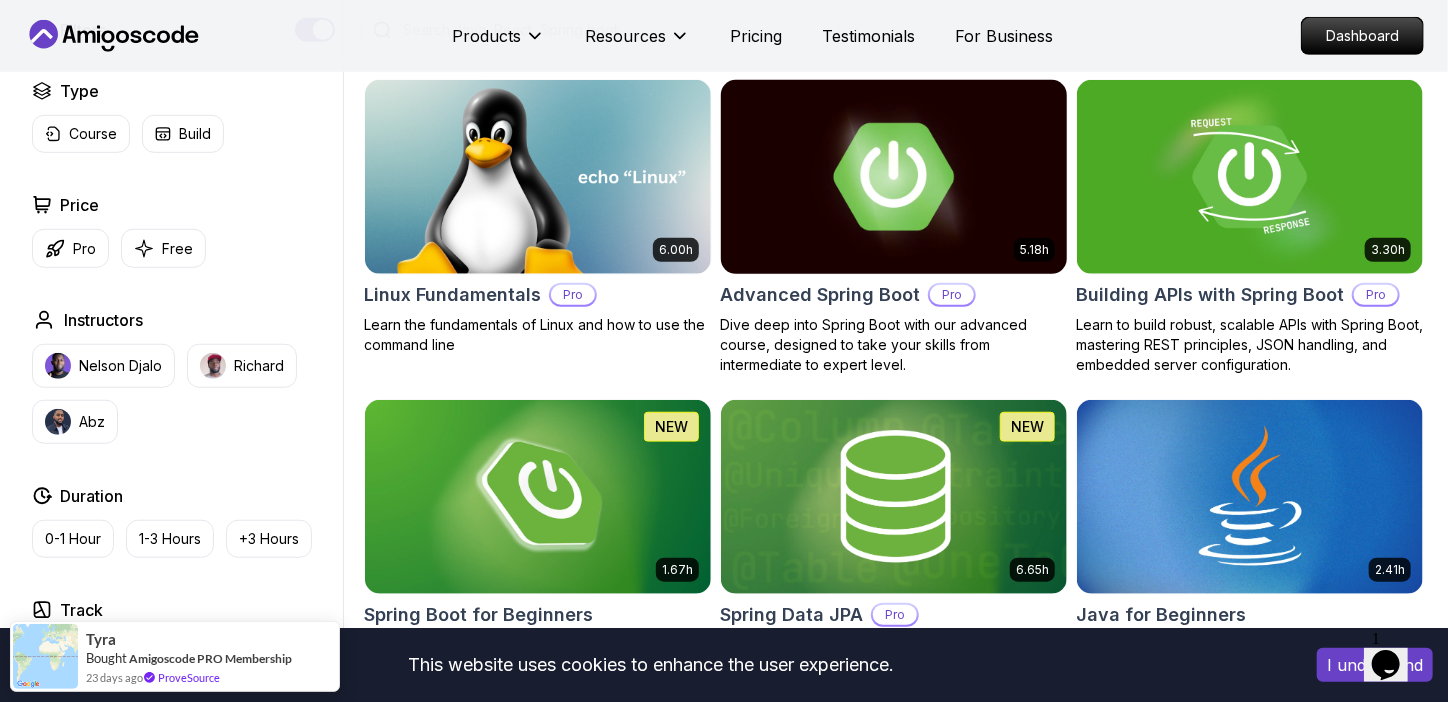 click on "This website uses cookies to enhance the user experience. I understand Products Resources Pricing Testimonials For Business Dashboard Products Resources Pricing Testimonials For Business Dashboard All Courses Learn Java, Spring Boot, DevOps & More with Amigoscode Premium Courses Master in-demand skills like Java, Spring Boot, DevOps, React, and more through hands-on, expert-led courses. Advance your software development career with real-world projects and practical learning. Filters Filters Type Course Build Price Pro Free Instructors Nelson Djalo Richard Abz Duration 0-1 Hour 1-3 Hours +3 Hours Track Front End Back End Dev Ops Full Stack Level Junior Mid-level Senior 6.00h Linux Fundamentals Pro Learn the fundamentals of Linux and how to use the command line 5.18h Advanced Spring Boot Pro Dive deep into Spring Boot with our advanced course, designed to take your skills from intermediate to expert level. 3.30h Building APIs with Spring Boot Pro 1.67h NEW Spring Boot for Beginners 6.65h NEW Spring Data JPA Pro" at bounding box center [724, 4015] 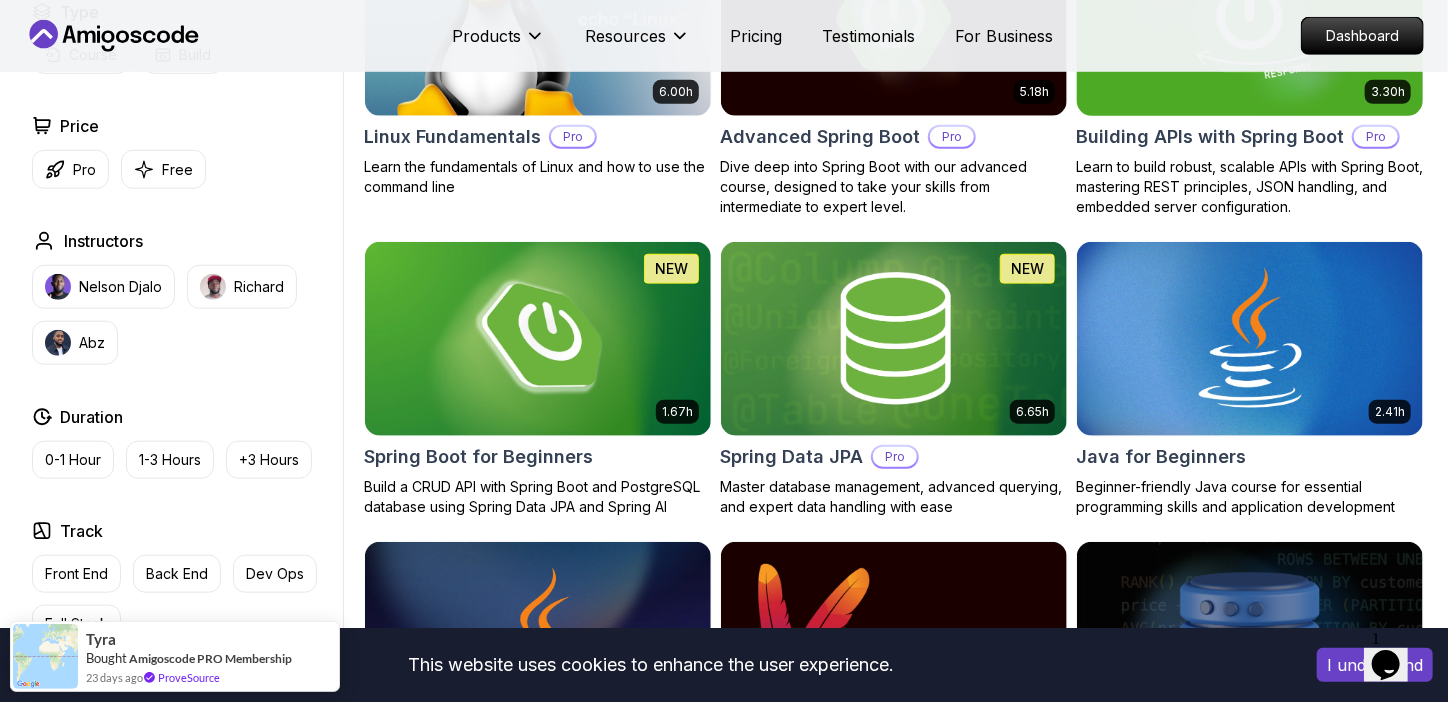scroll, scrollTop: 714, scrollLeft: 0, axis: vertical 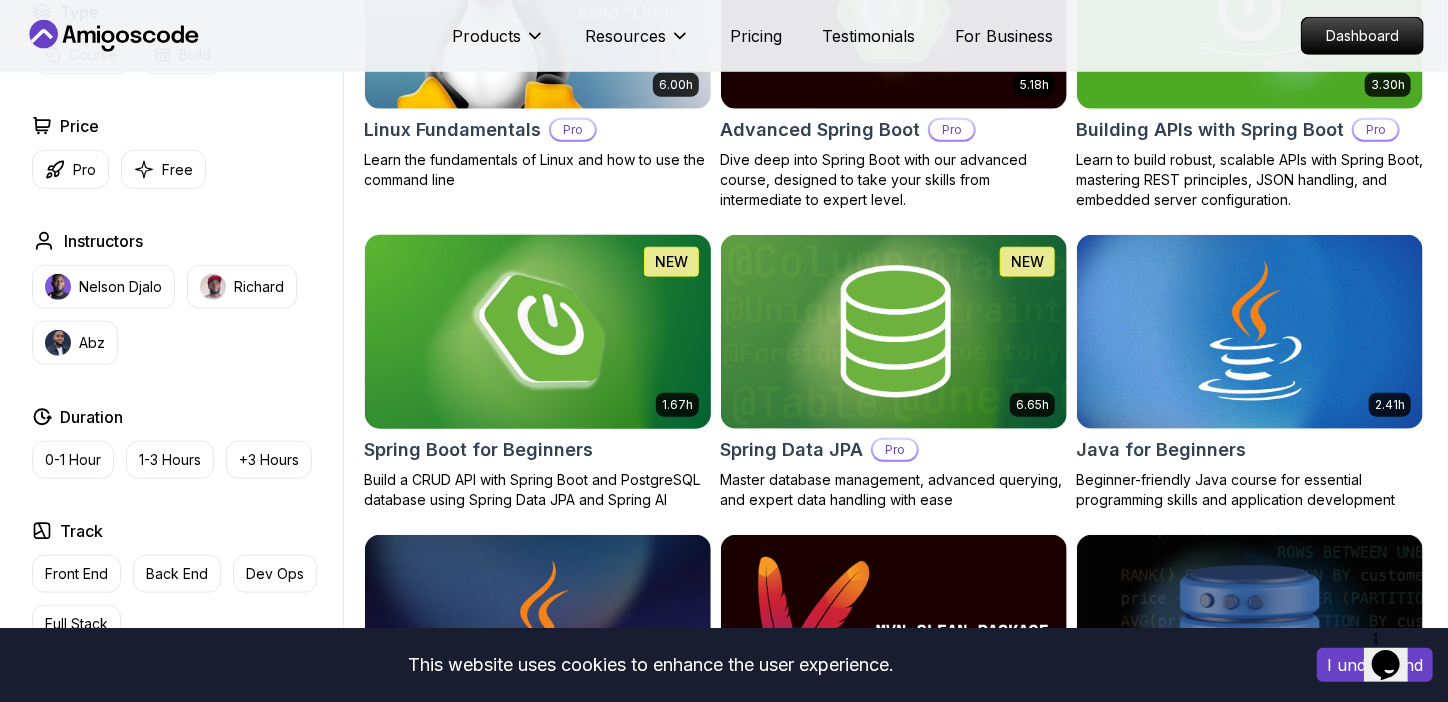 click at bounding box center [537, 331] 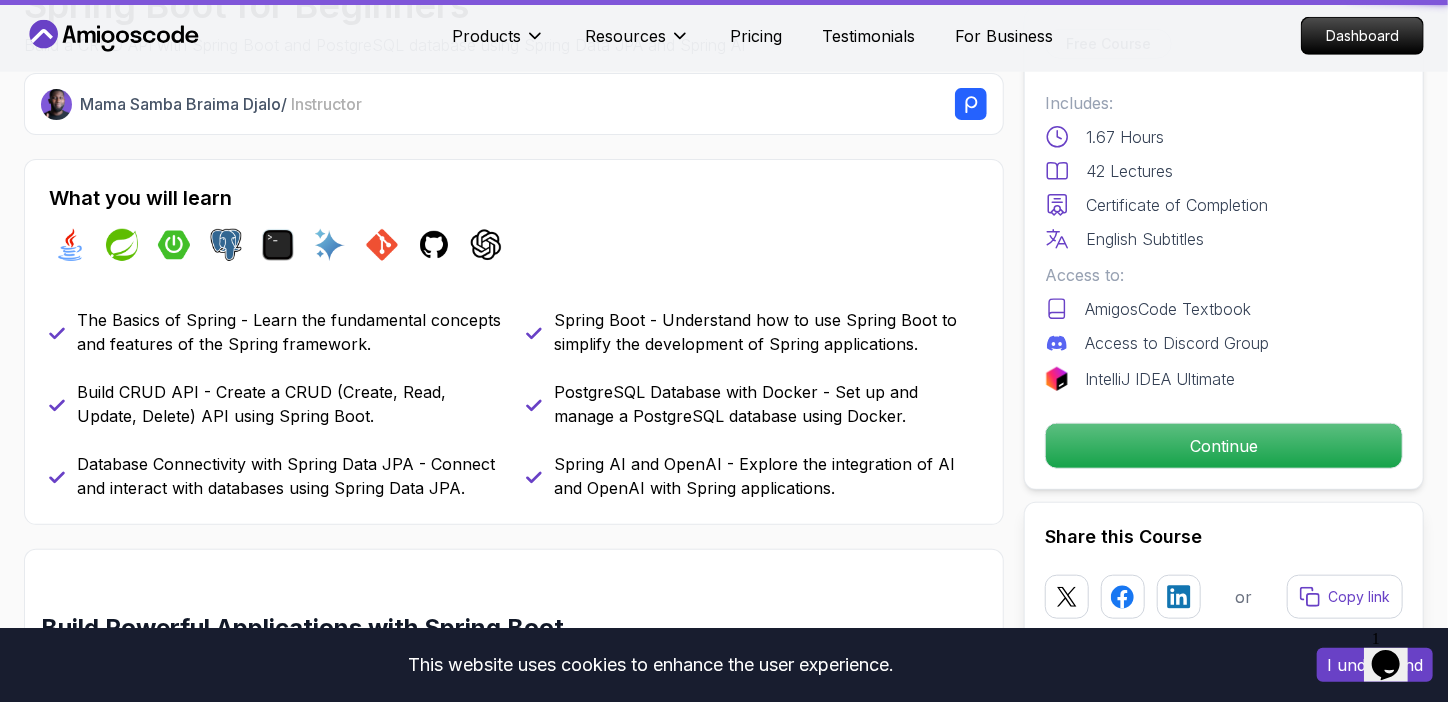 scroll, scrollTop: 0, scrollLeft: 0, axis: both 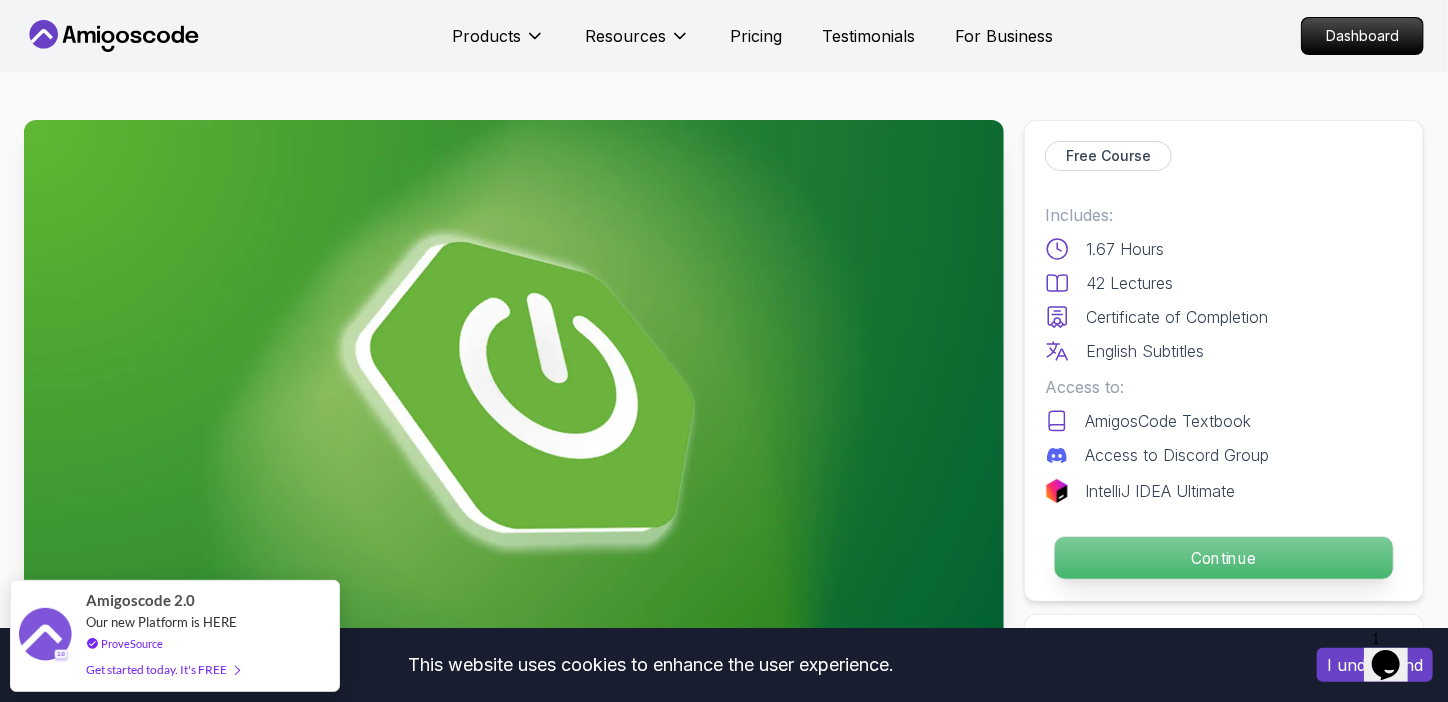 click on "Continue" at bounding box center (1224, 558) 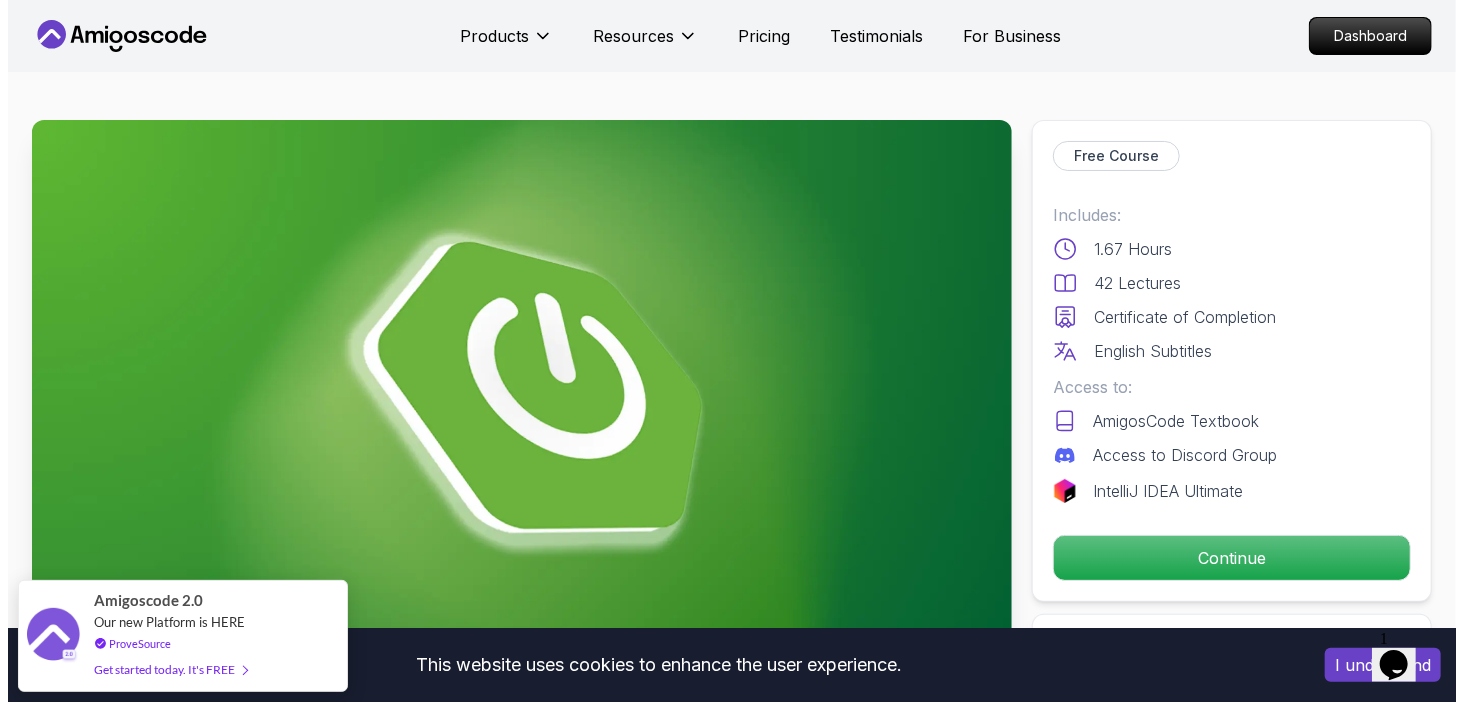 scroll, scrollTop: 0, scrollLeft: 0, axis: both 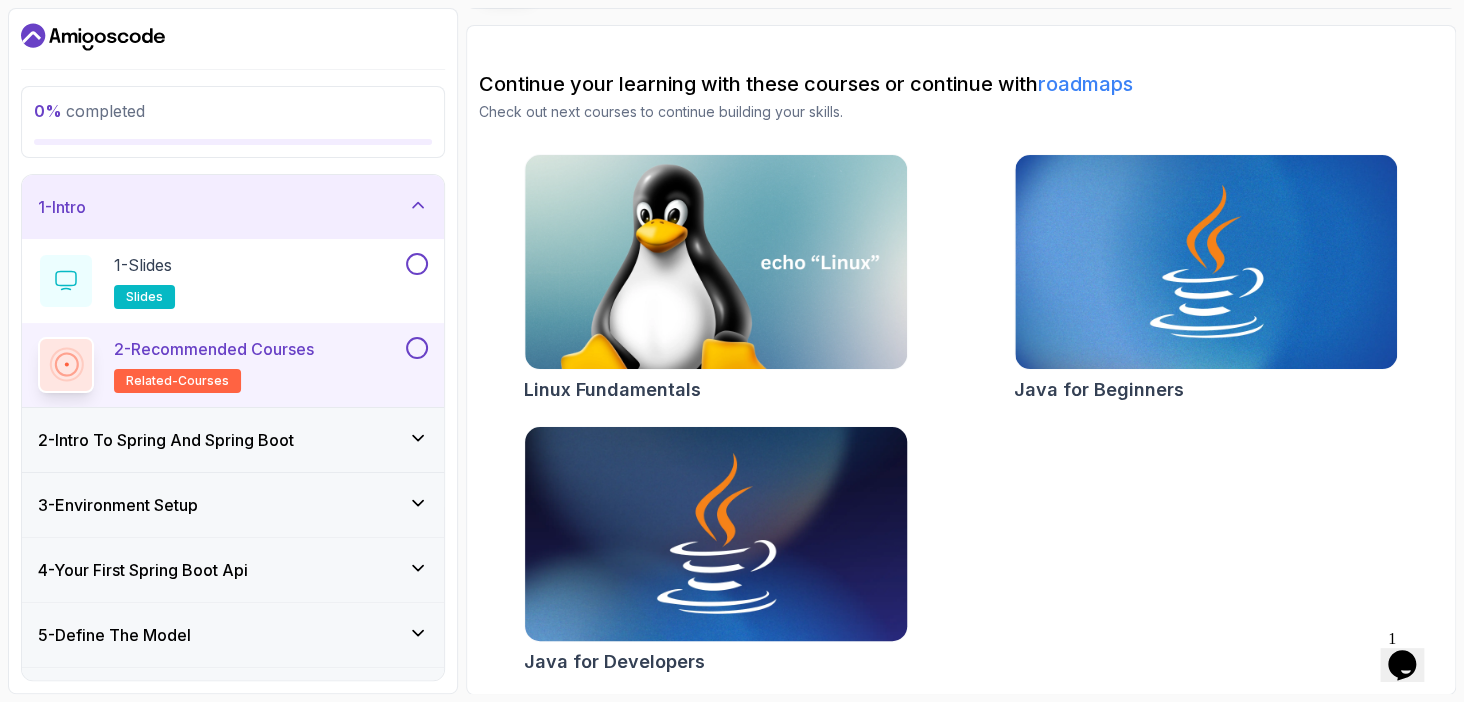 click at bounding box center (715, 534) 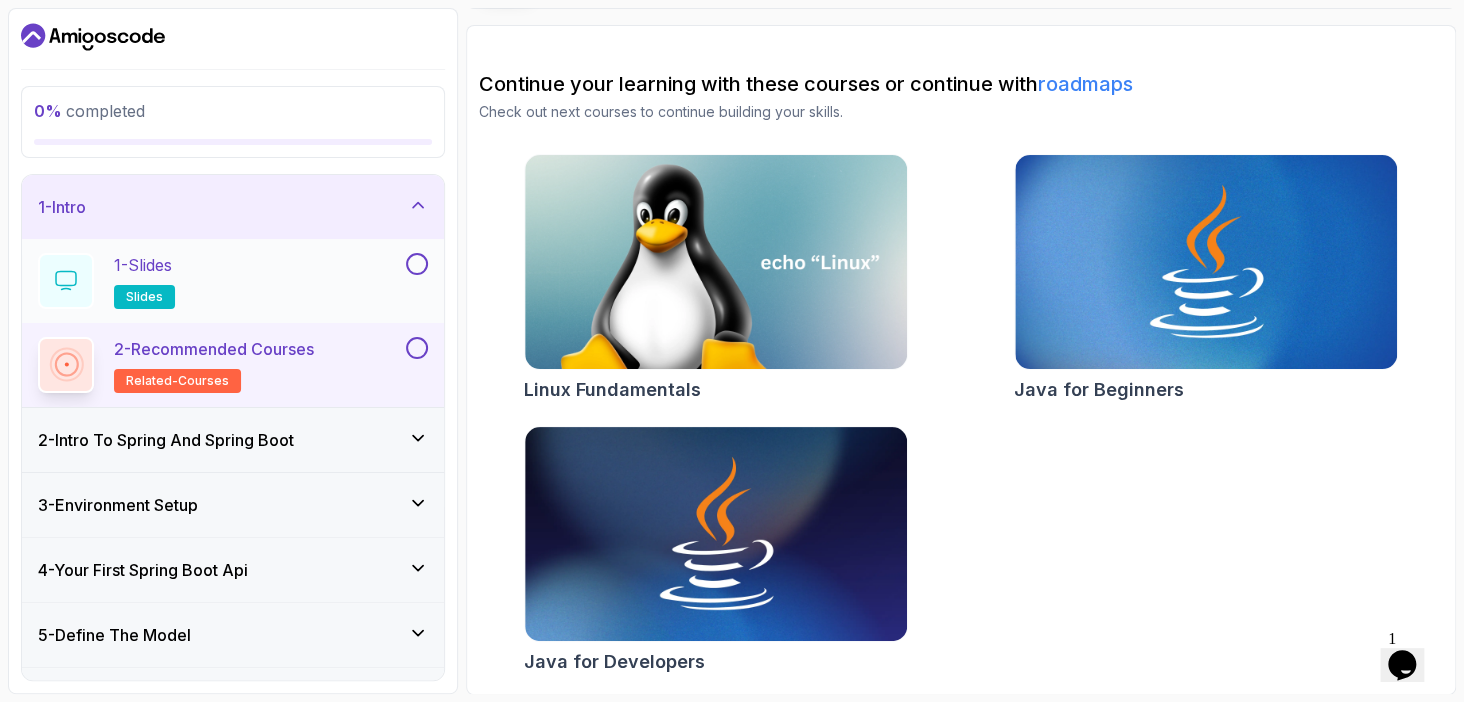 click on "1  -  Slides slides" at bounding box center (233, 281) 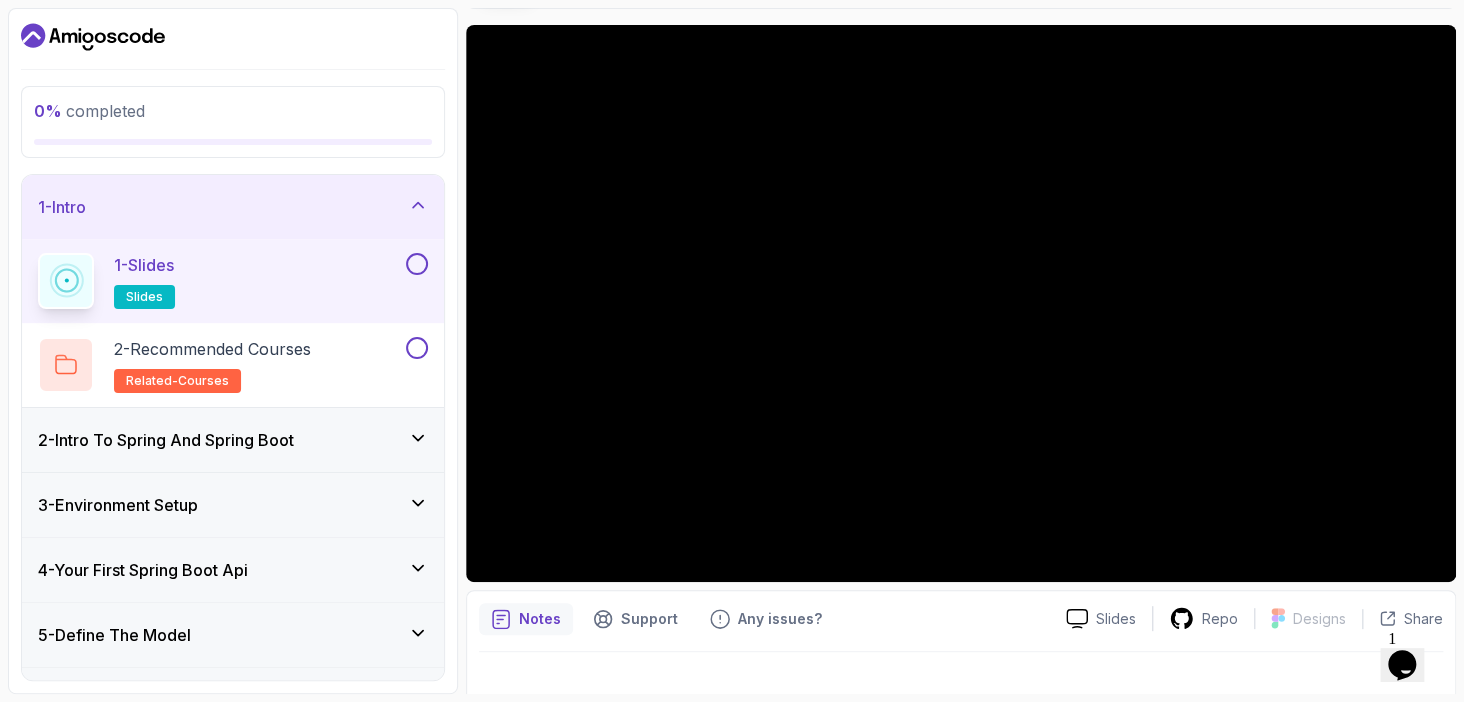 type 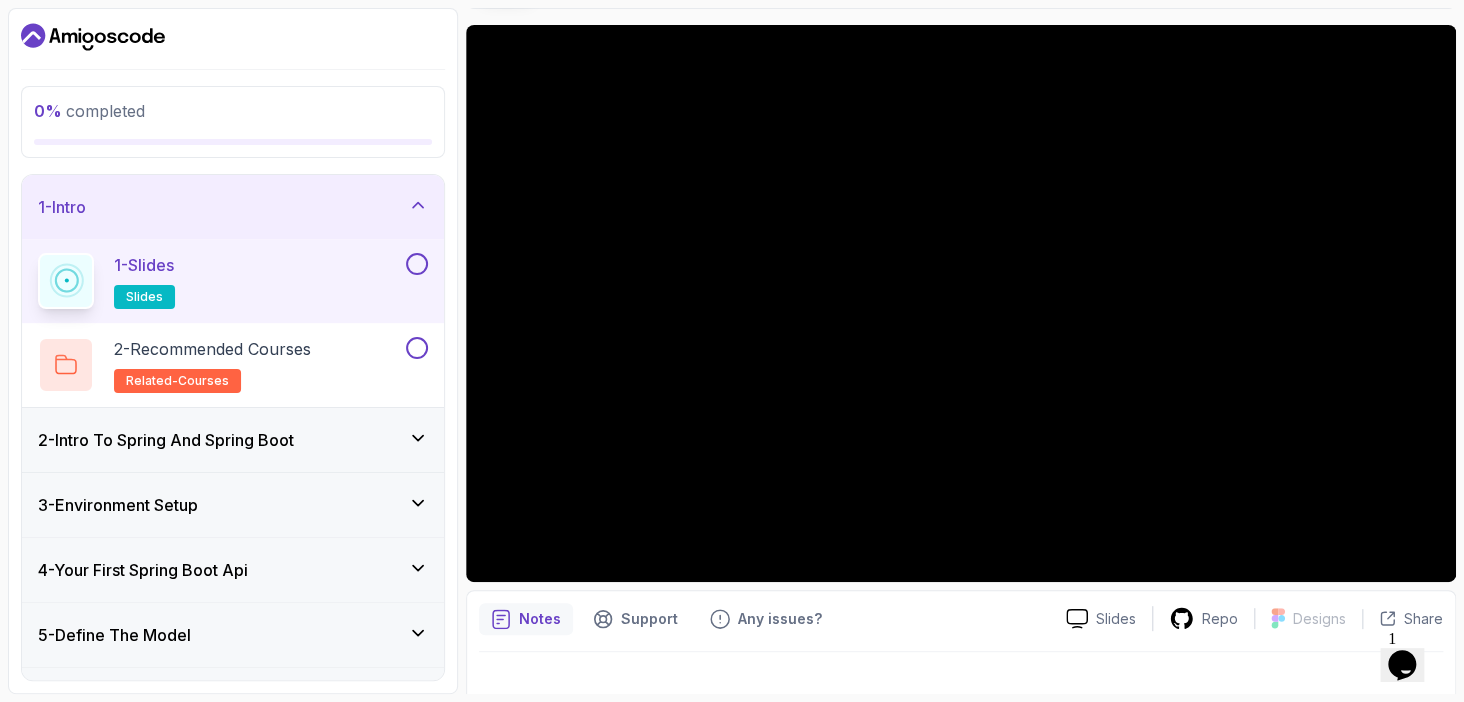 click on "Notes Support Any issues?" at bounding box center [764, 619] 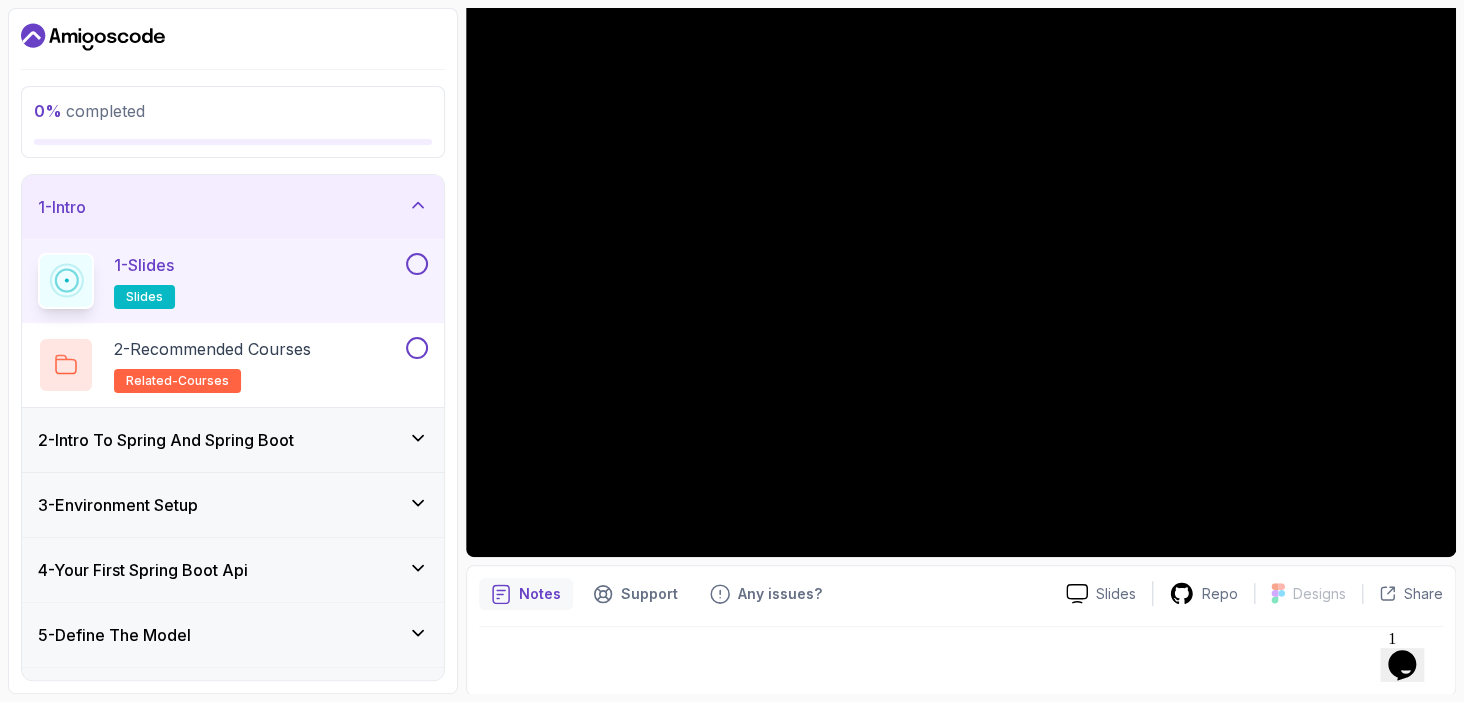 scroll, scrollTop: 437, scrollLeft: 0, axis: vertical 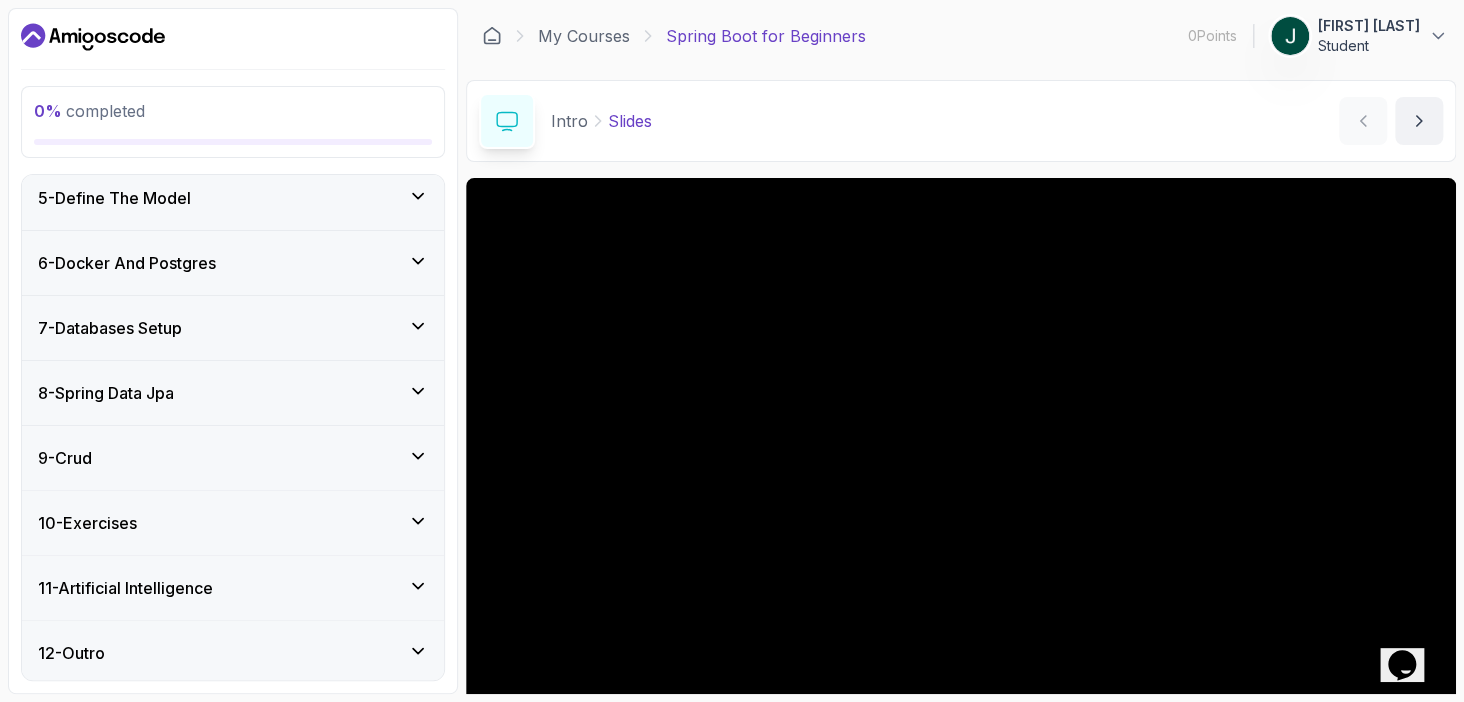click 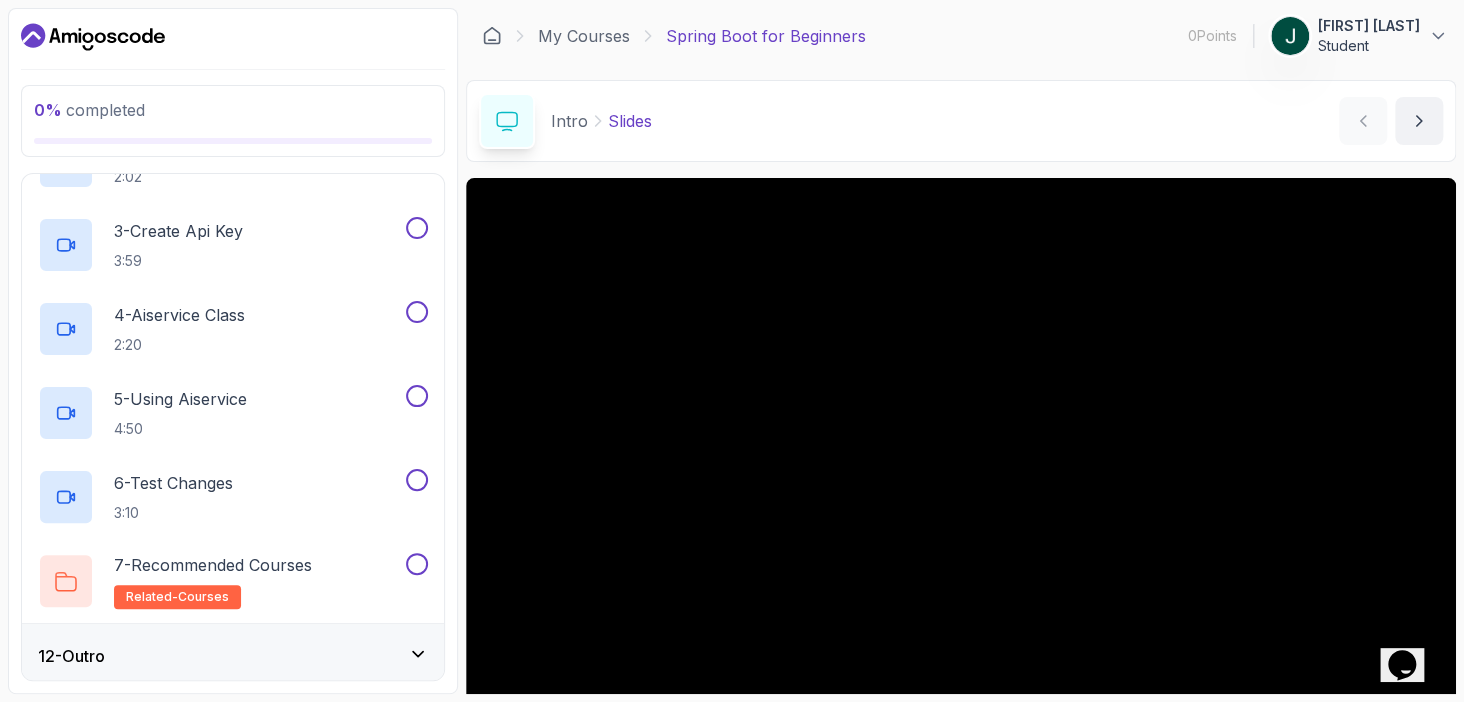 scroll, scrollTop: 857, scrollLeft: 0, axis: vertical 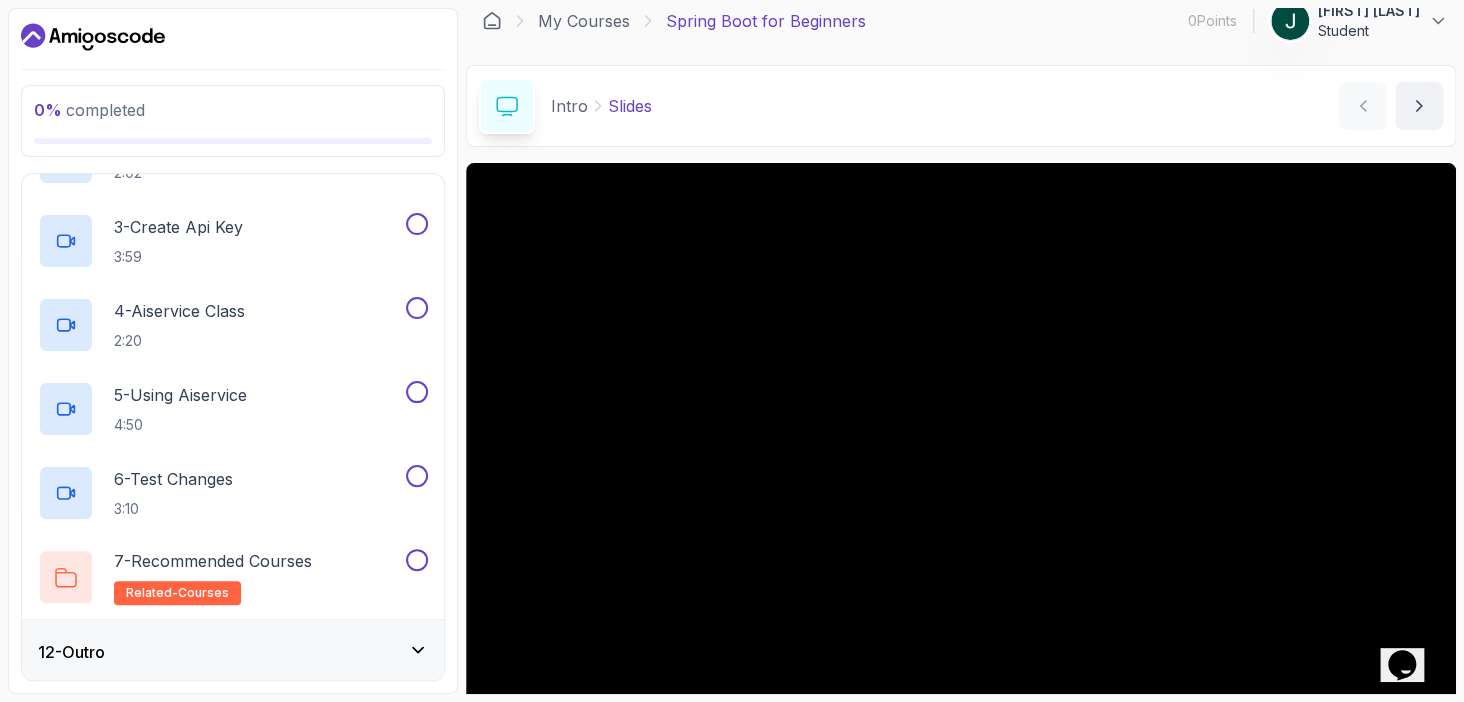 click 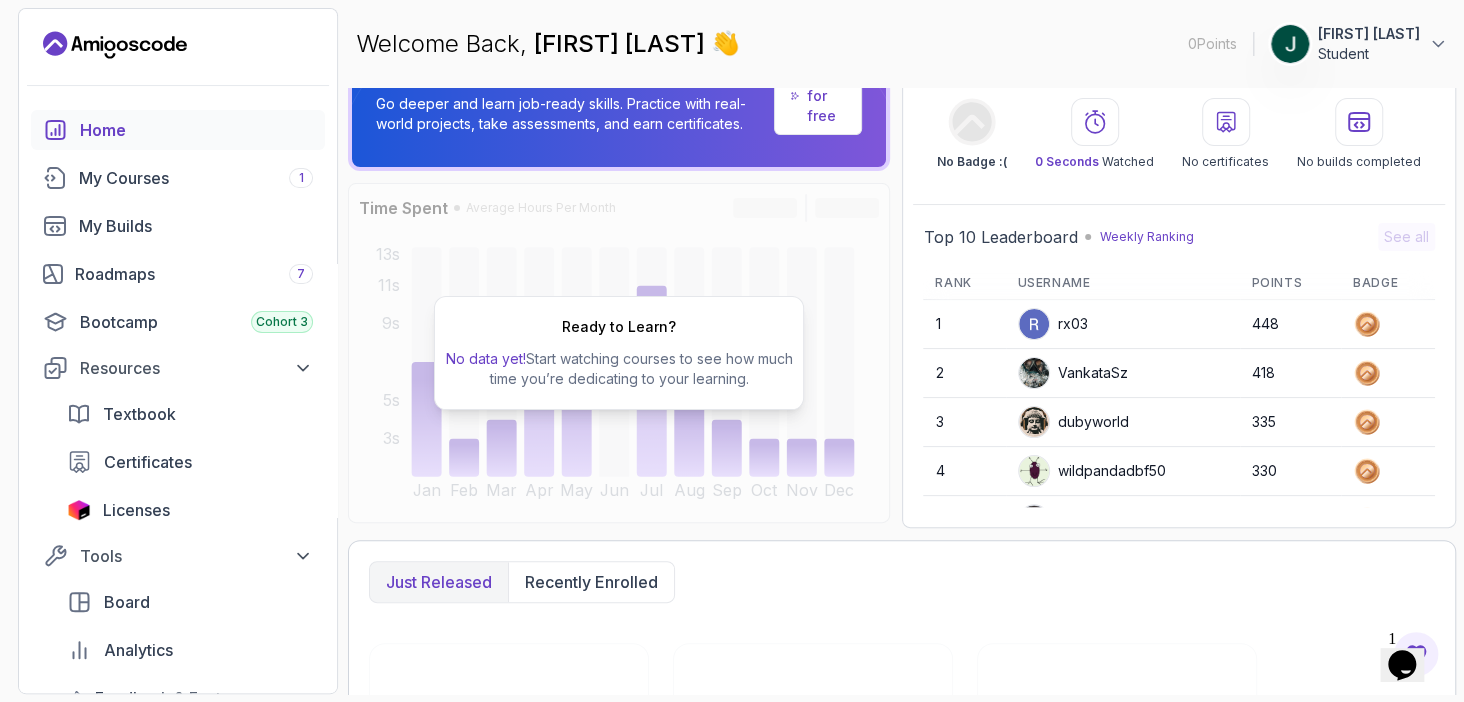 scroll, scrollTop: 73, scrollLeft: 0, axis: vertical 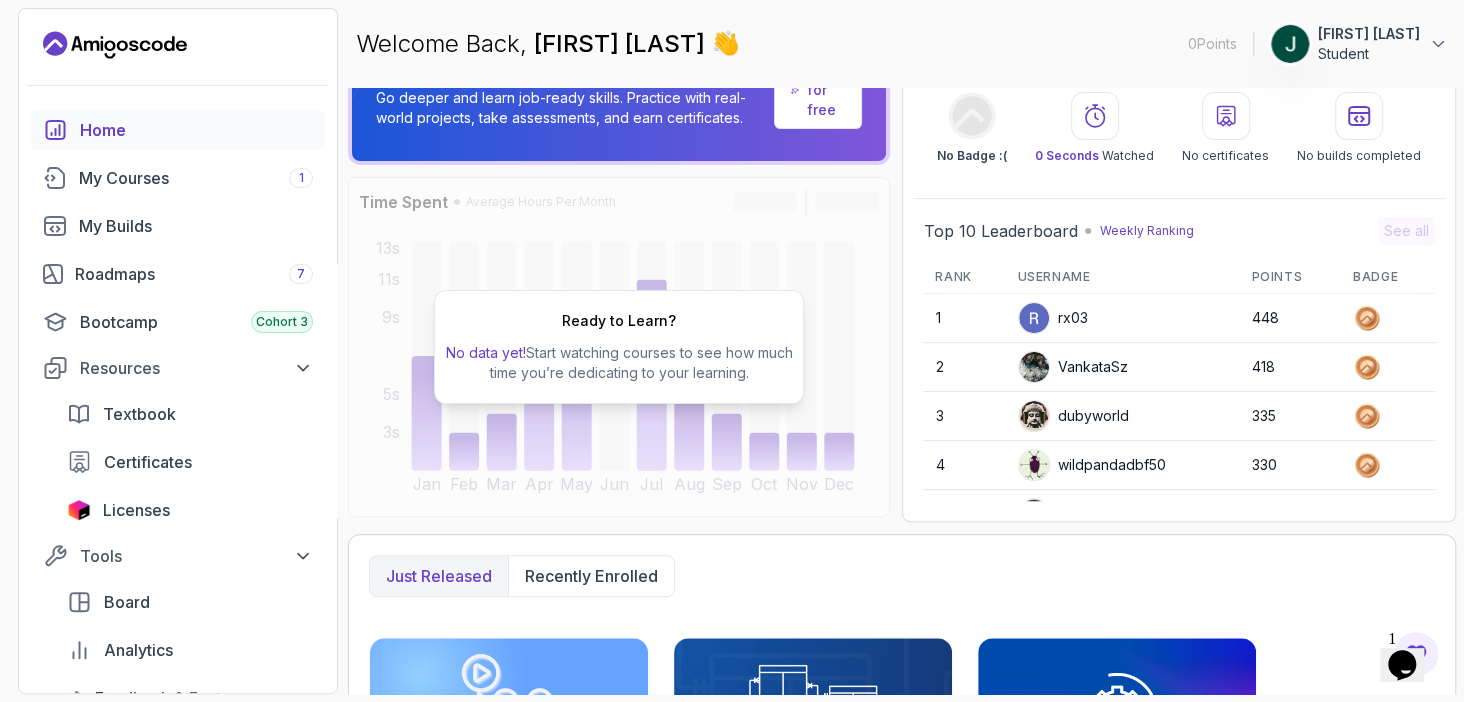 click on "Just released Recently enrolled" at bounding box center (902, 576) 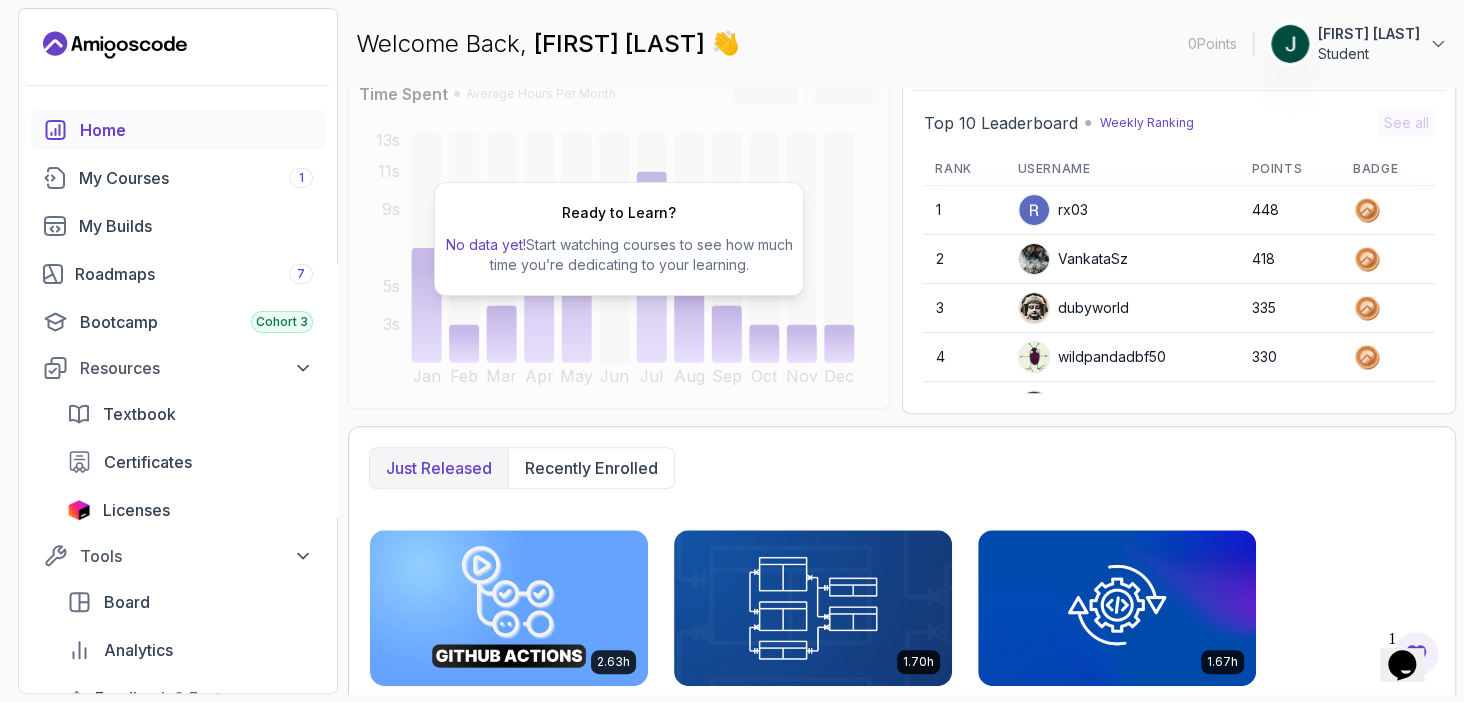 scroll, scrollTop: 0, scrollLeft: 0, axis: both 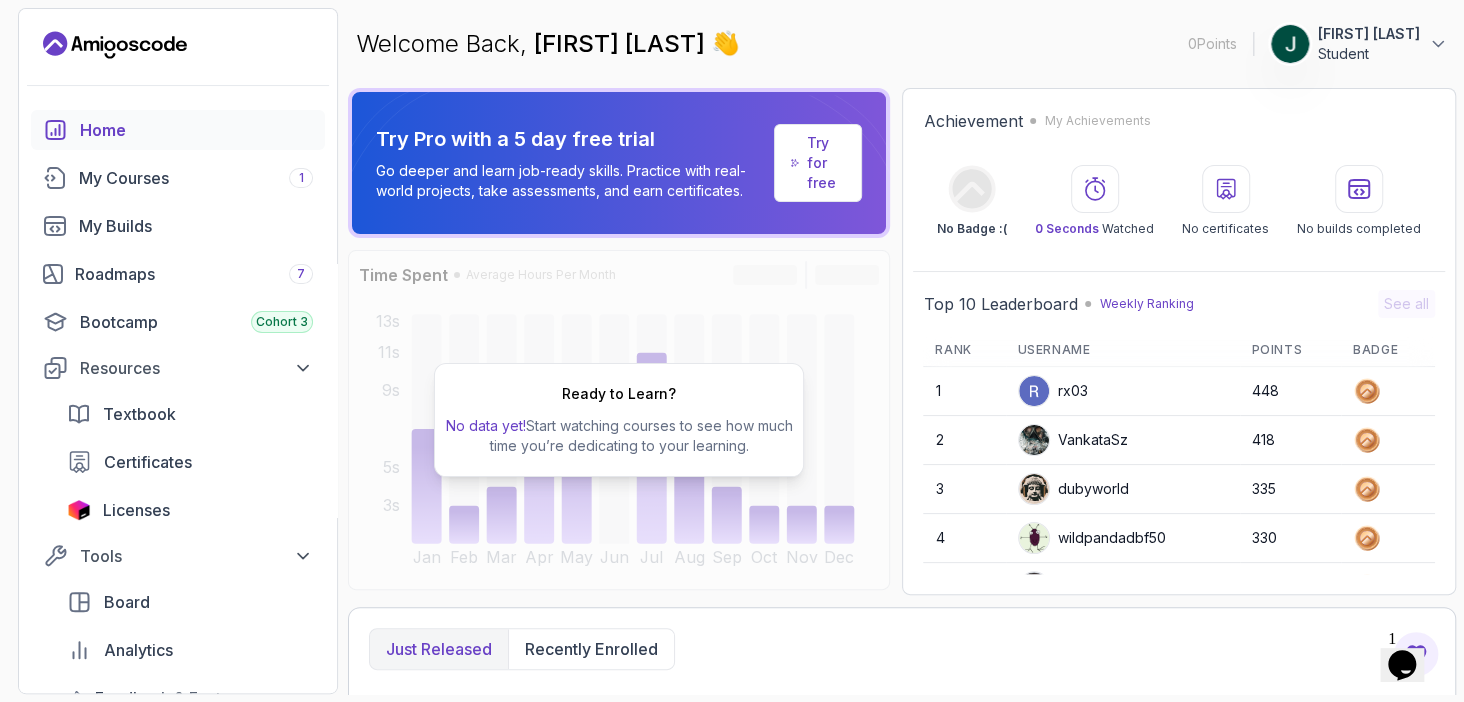 click at bounding box center (1034, 391) 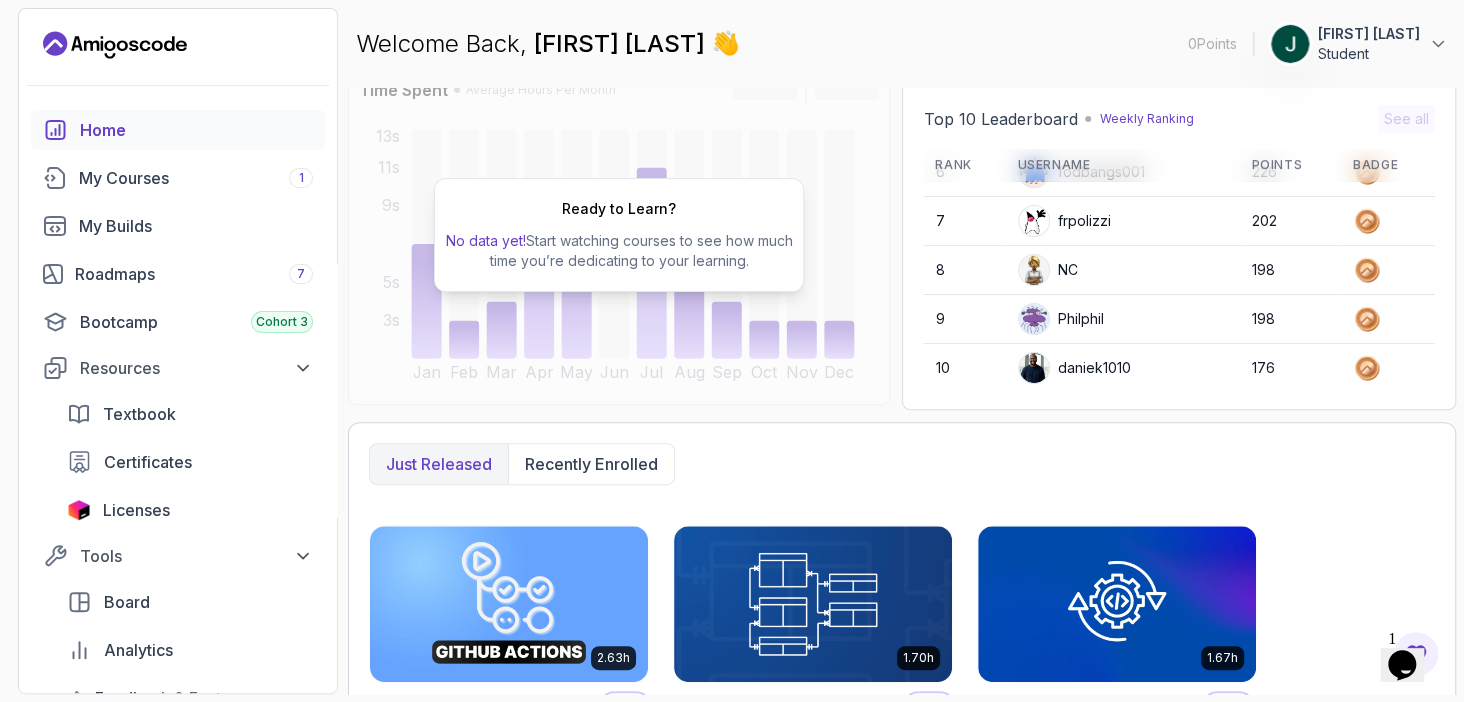 scroll, scrollTop: 182, scrollLeft: 0, axis: vertical 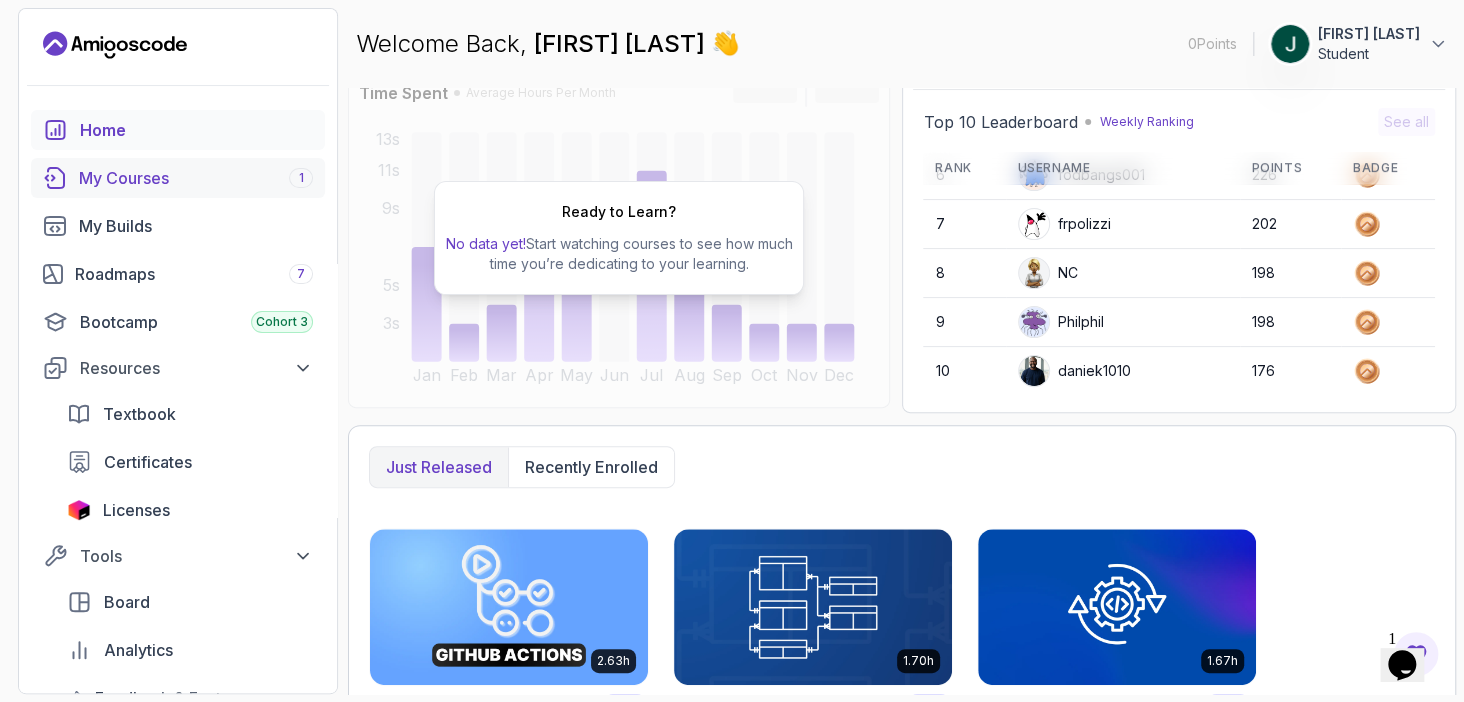 click on "My Courses 1" at bounding box center (178, 178) 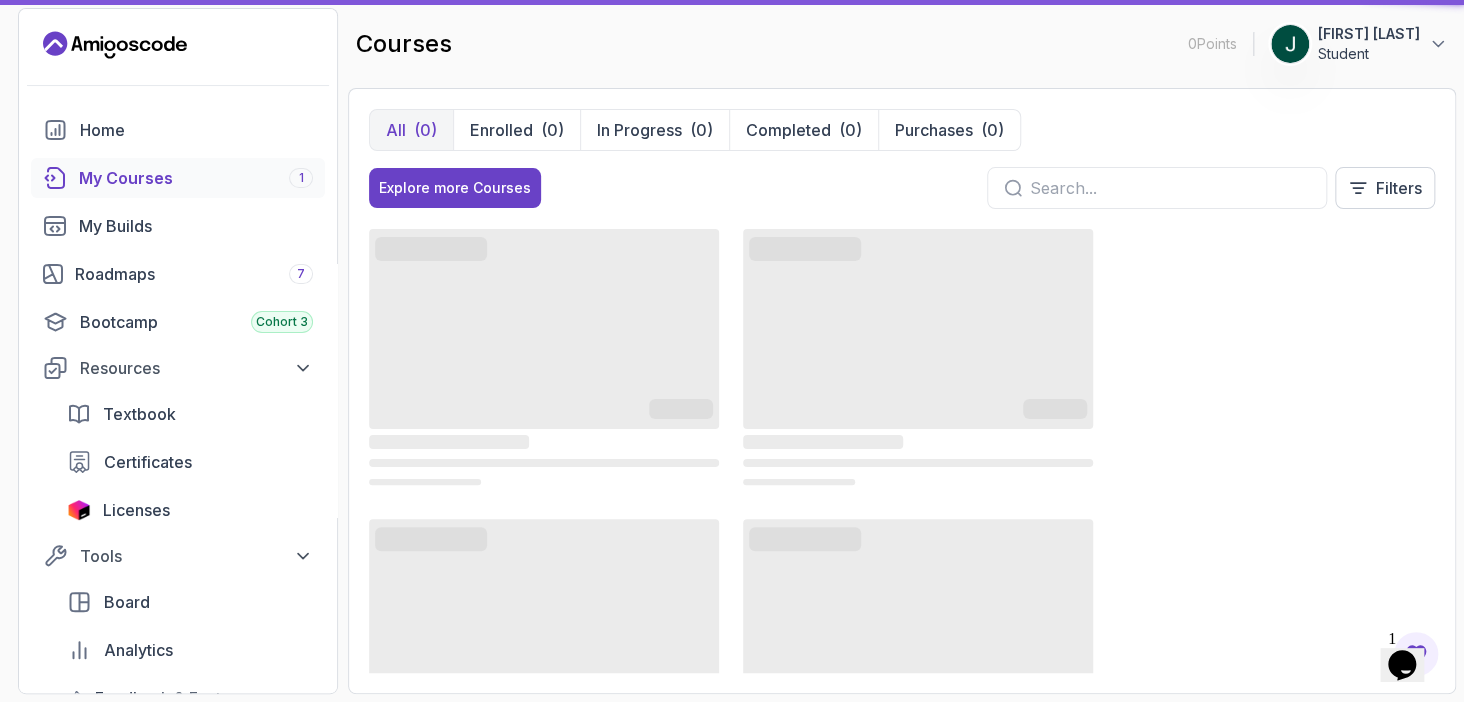 scroll, scrollTop: 0, scrollLeft: 0, axis: both 